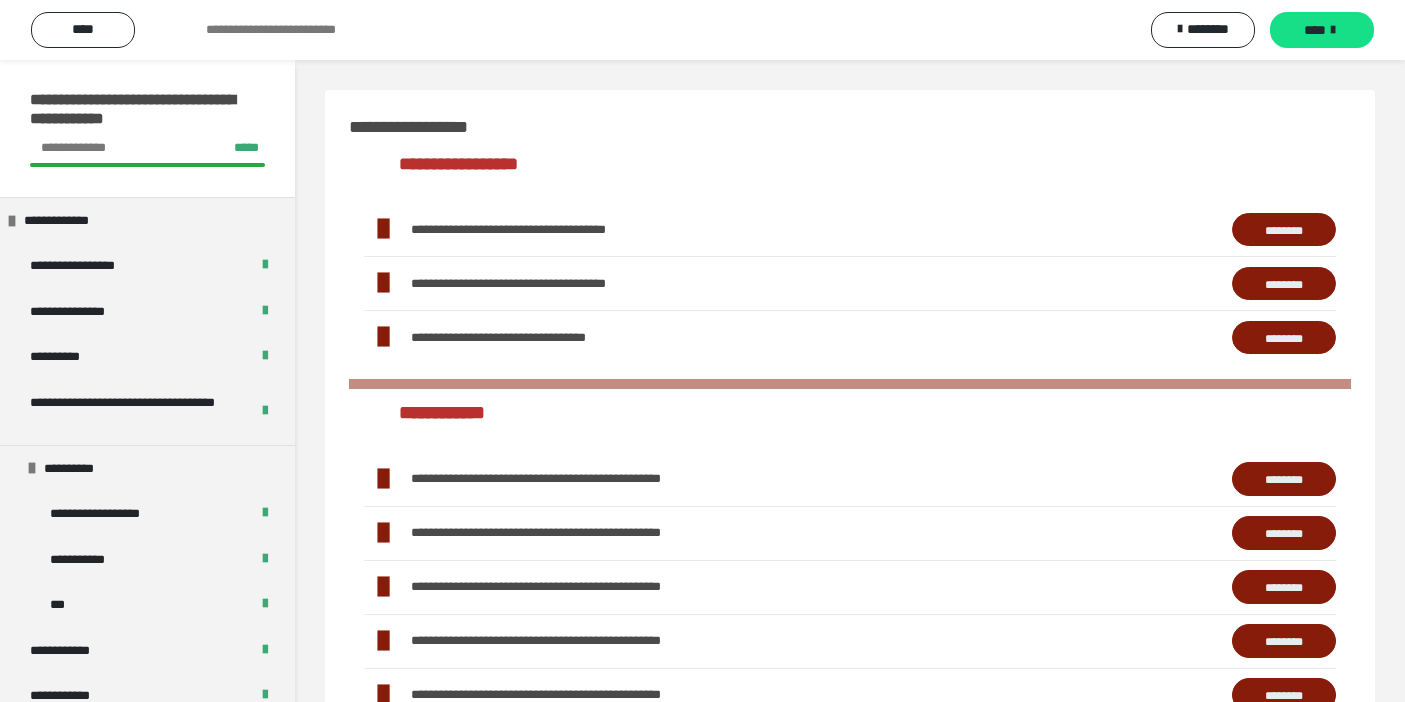 scroll, scrollTop: 735, scrollLeft: 0, axis: vertical 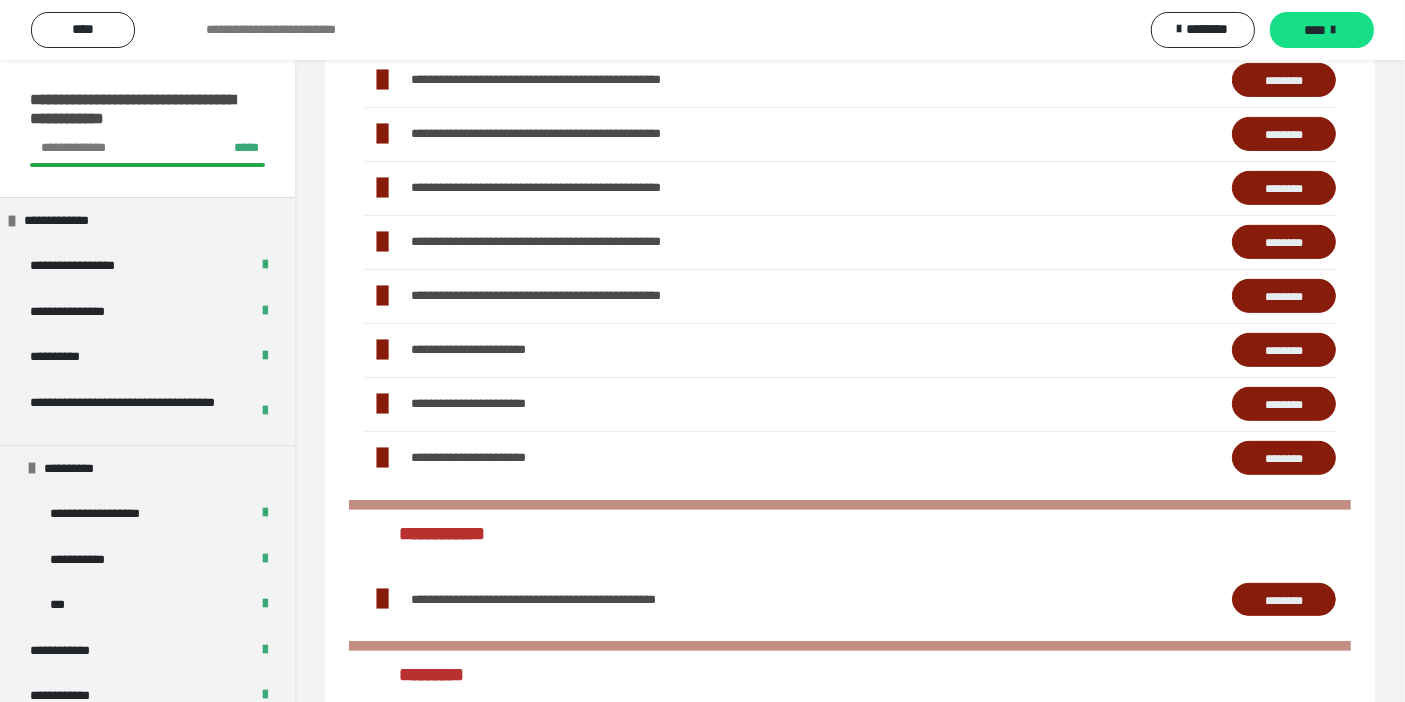 click on "********" at bounding box center (1284, 241) 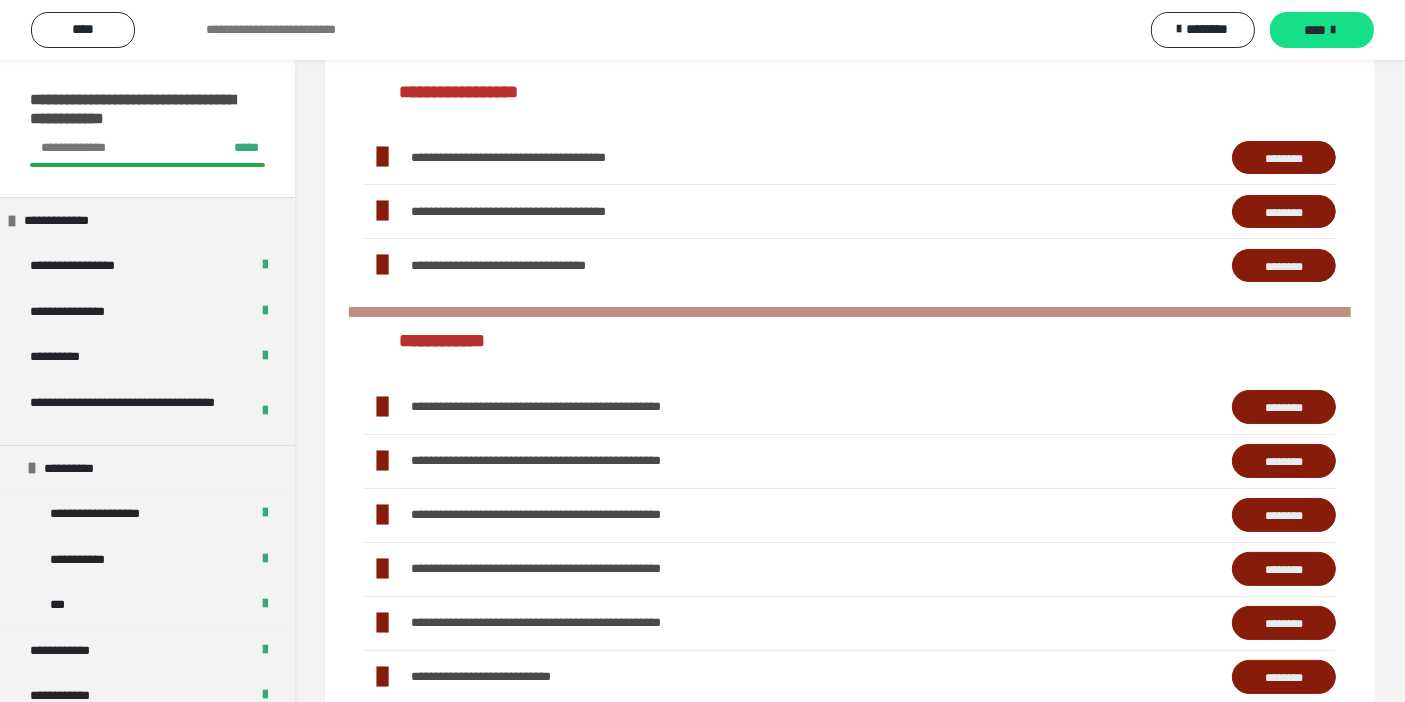 scroll, scrollTop: 0, scrollLeft: 0, axis: both 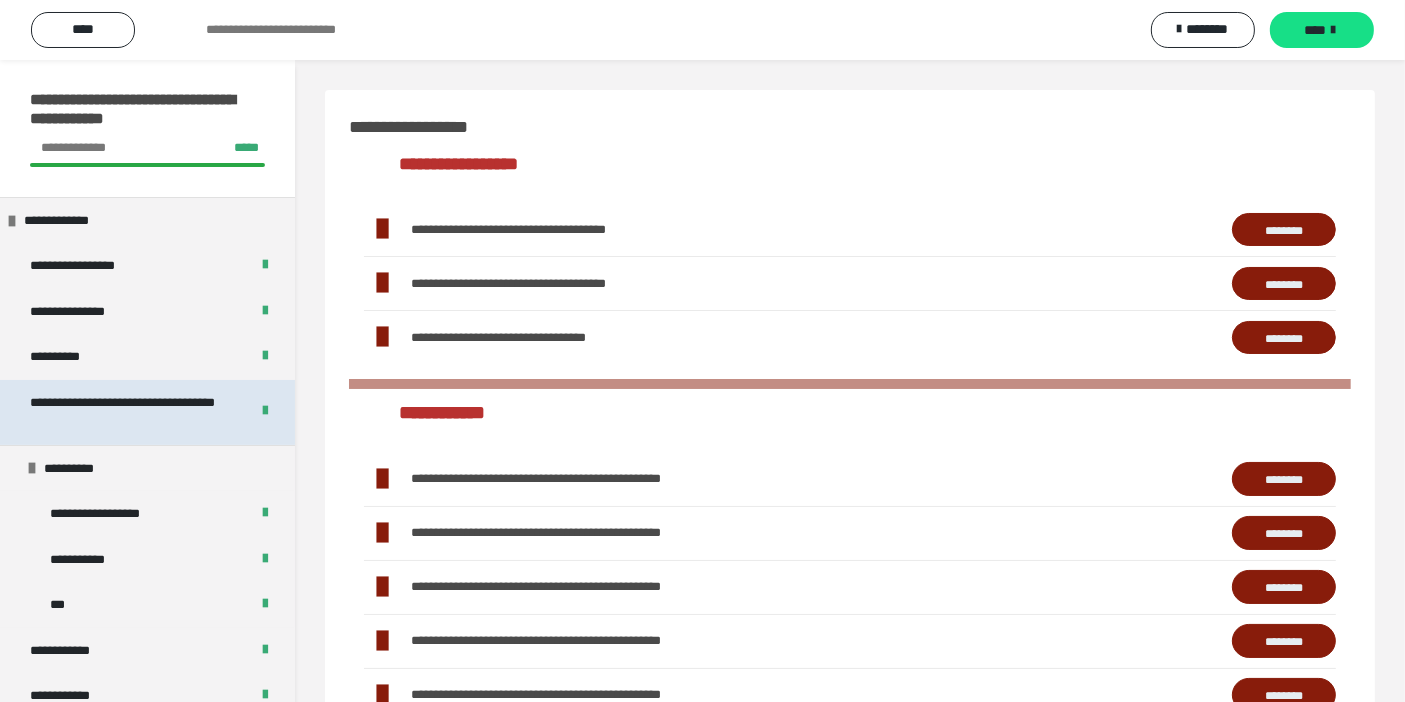 click on "**********" at bounding box center (123, 412) 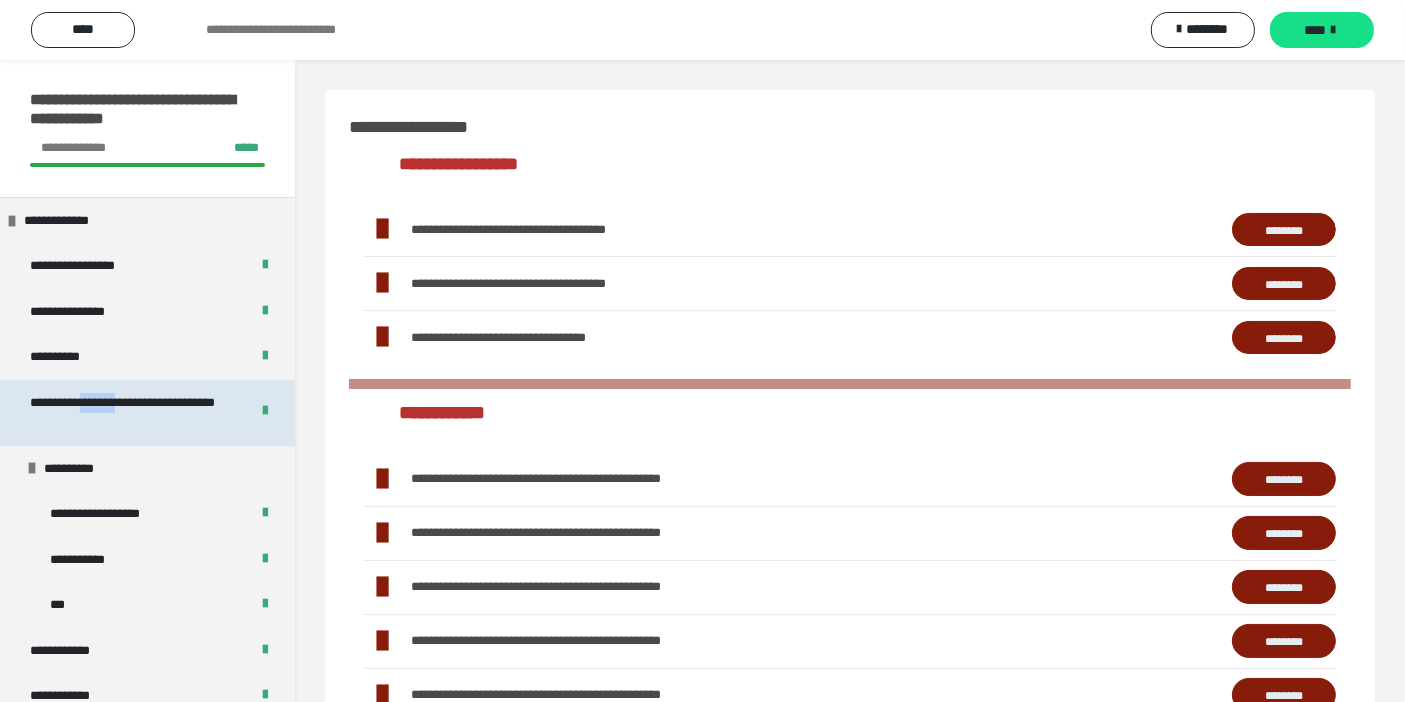 click on "**********" at bounding box center (123, 412) 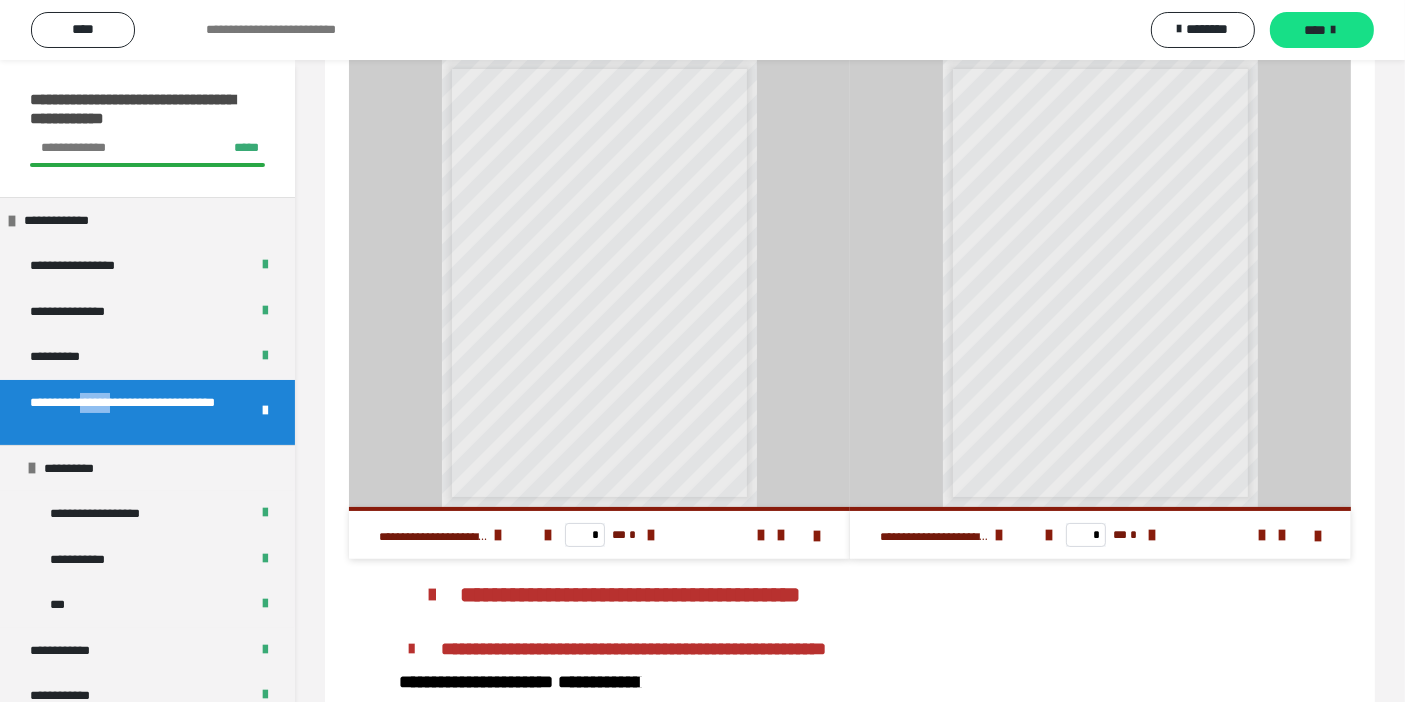 scroll, scrollTop: 143, scrollLeft: 0, axis: vertical 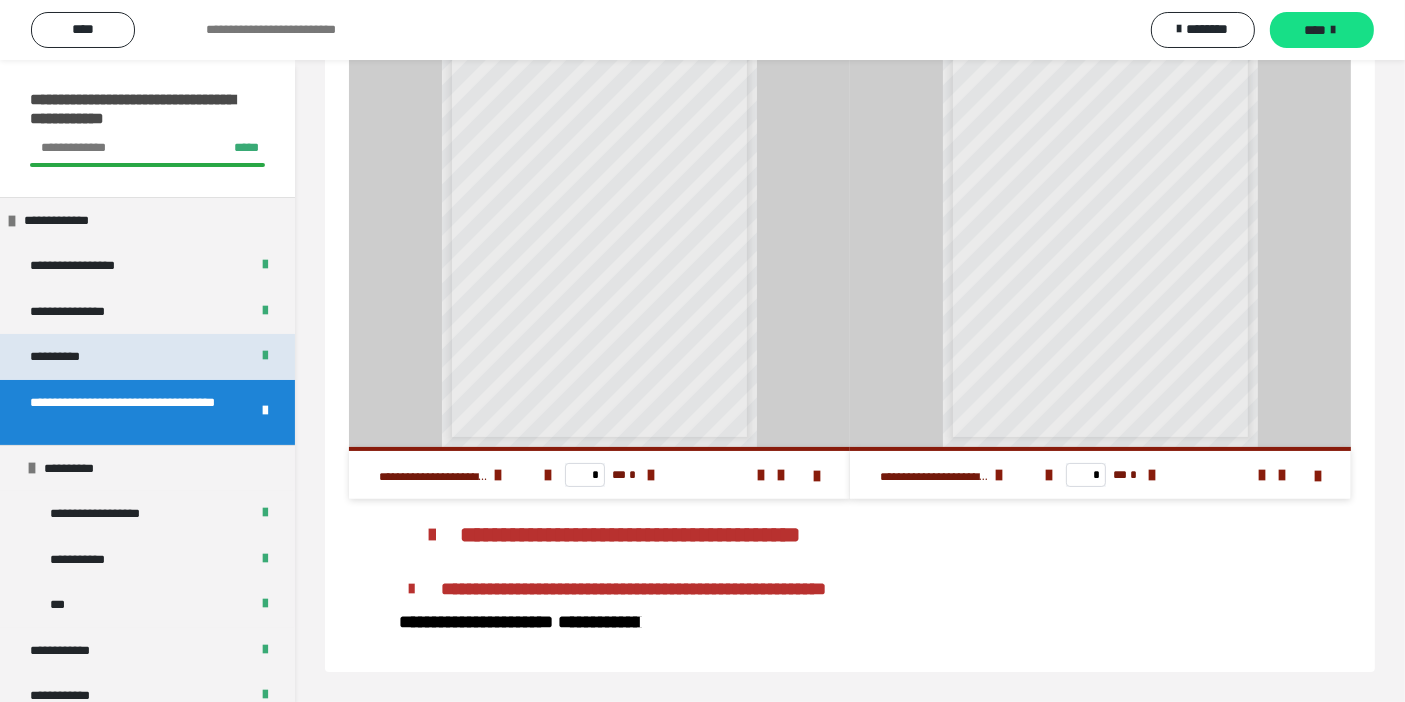 click on "**********" at bounding box center [69, 356] 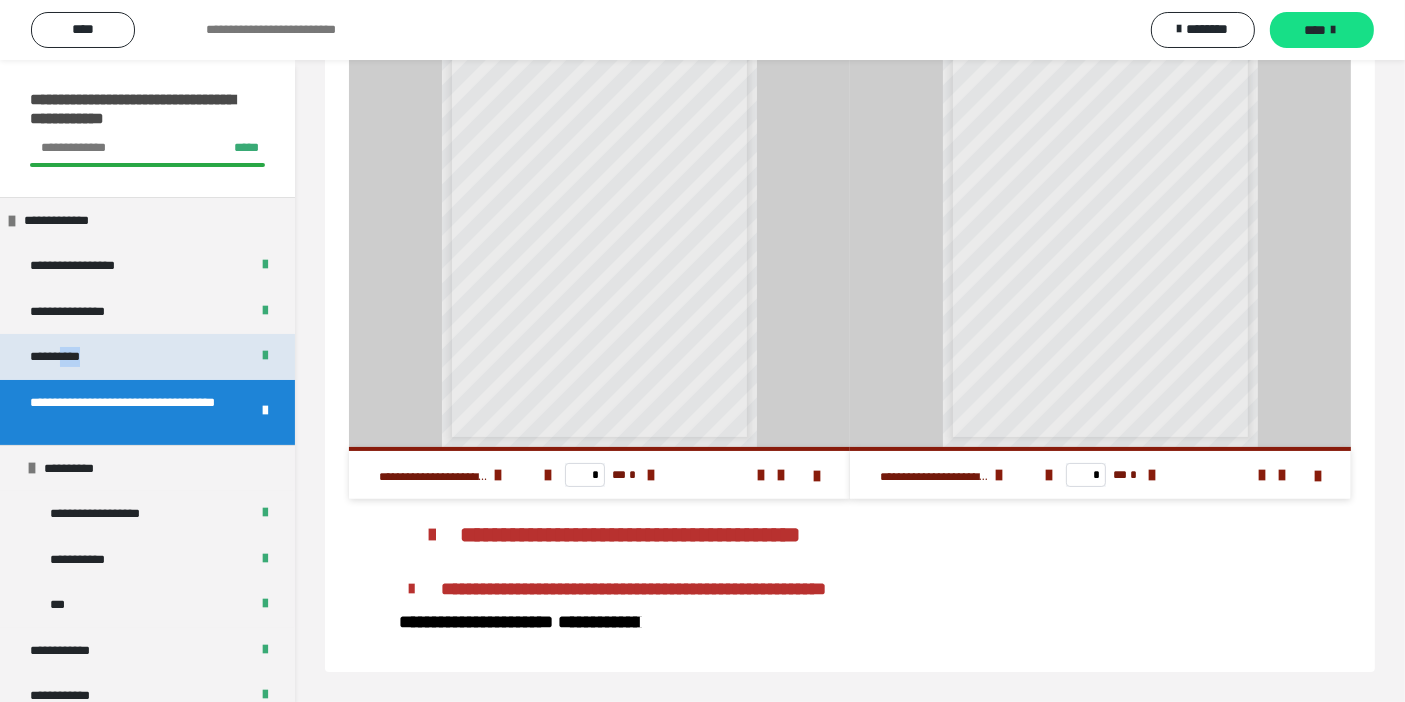 click on "**********" at bounding box center (69, 356) 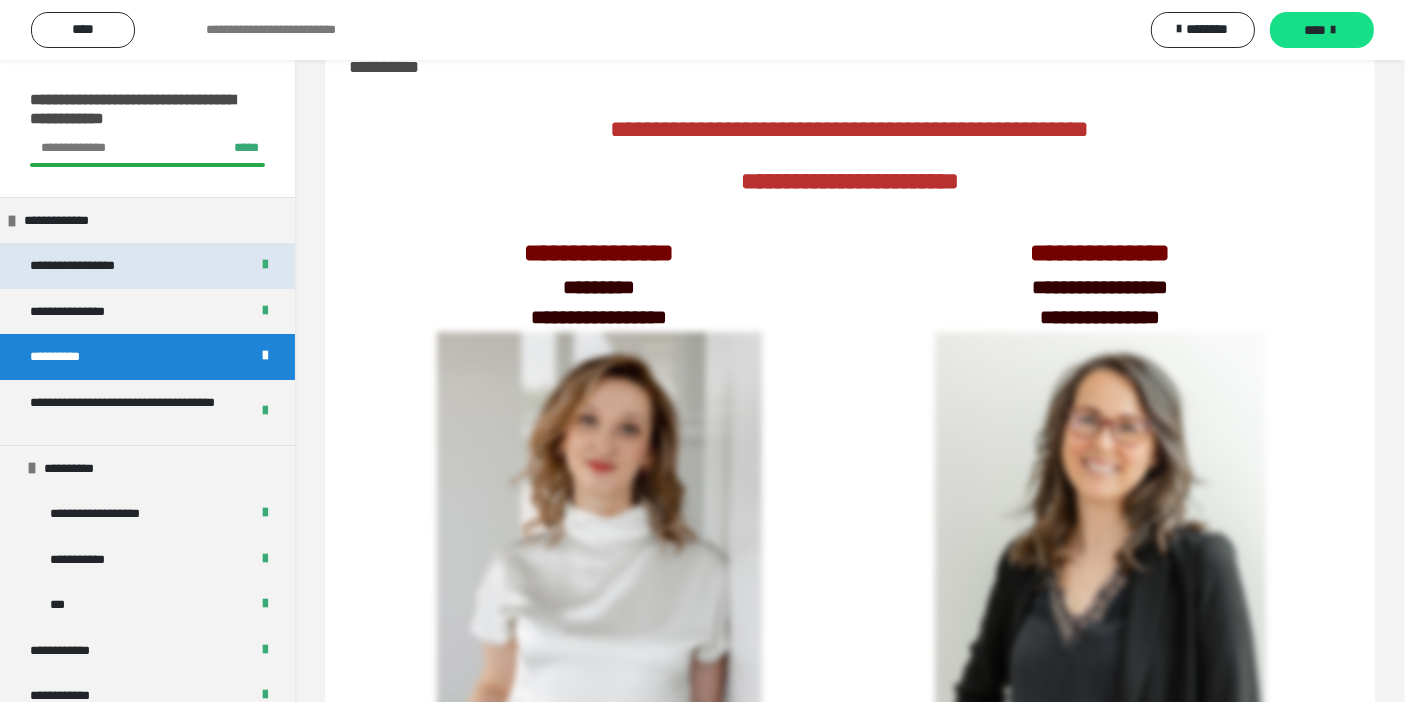 scroll, scrollTop: 143, scrollLeft: 0, axis: vertical 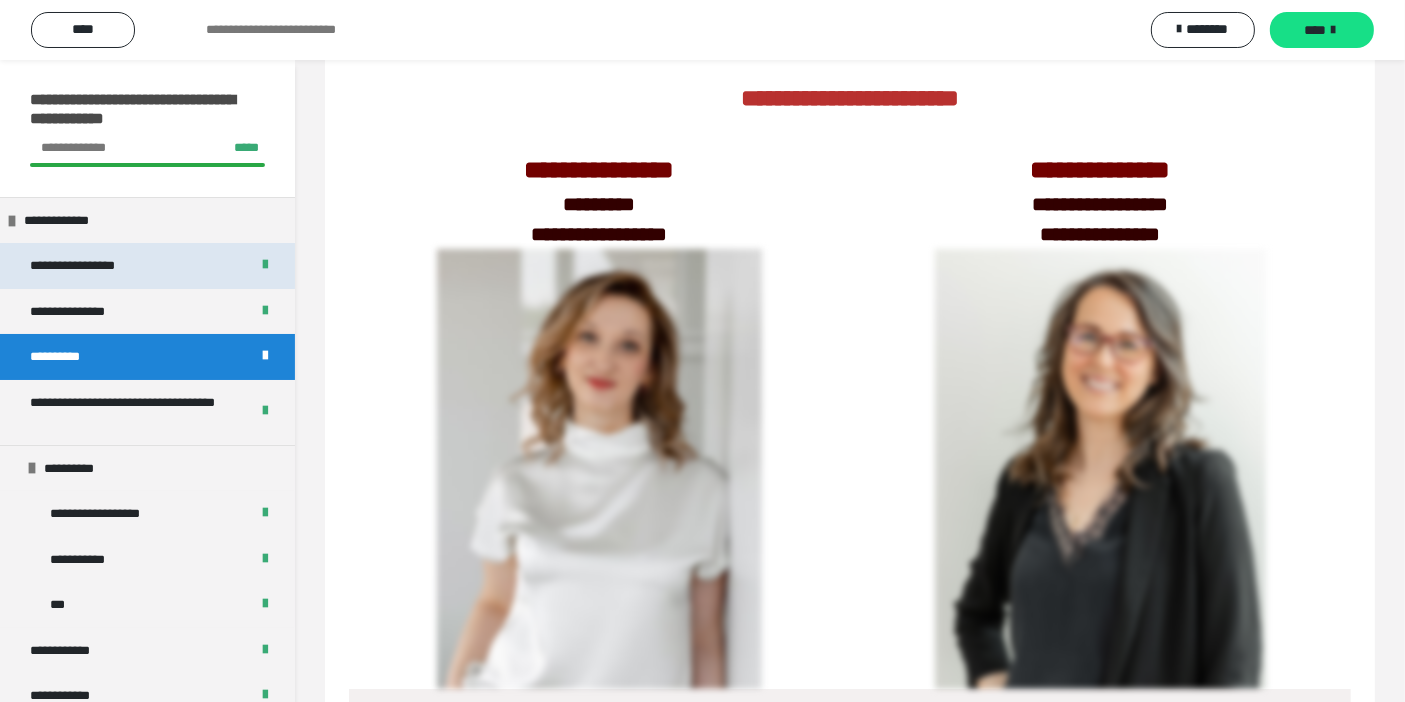 click on "**********" at bounding box center [100, 265] 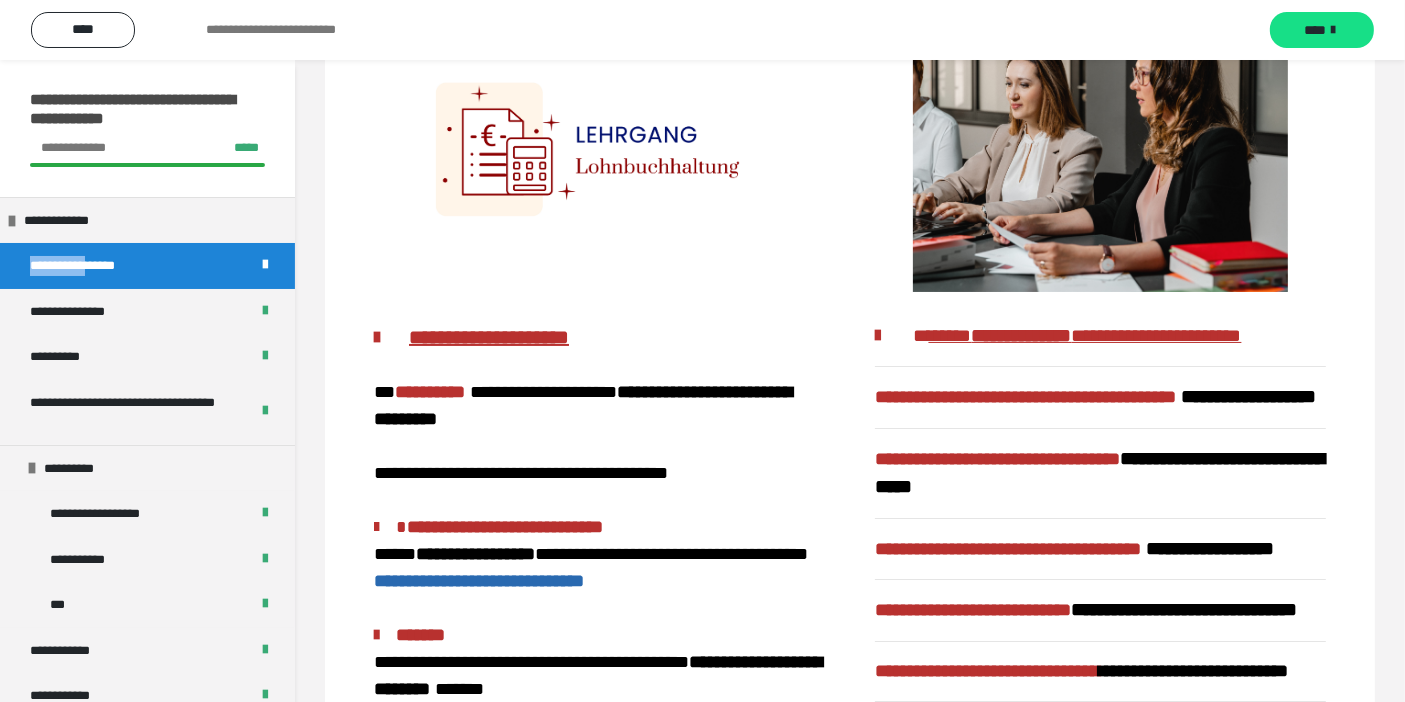 scroll, scrollTop: 494, scrollLeft: 0, axis: vertical 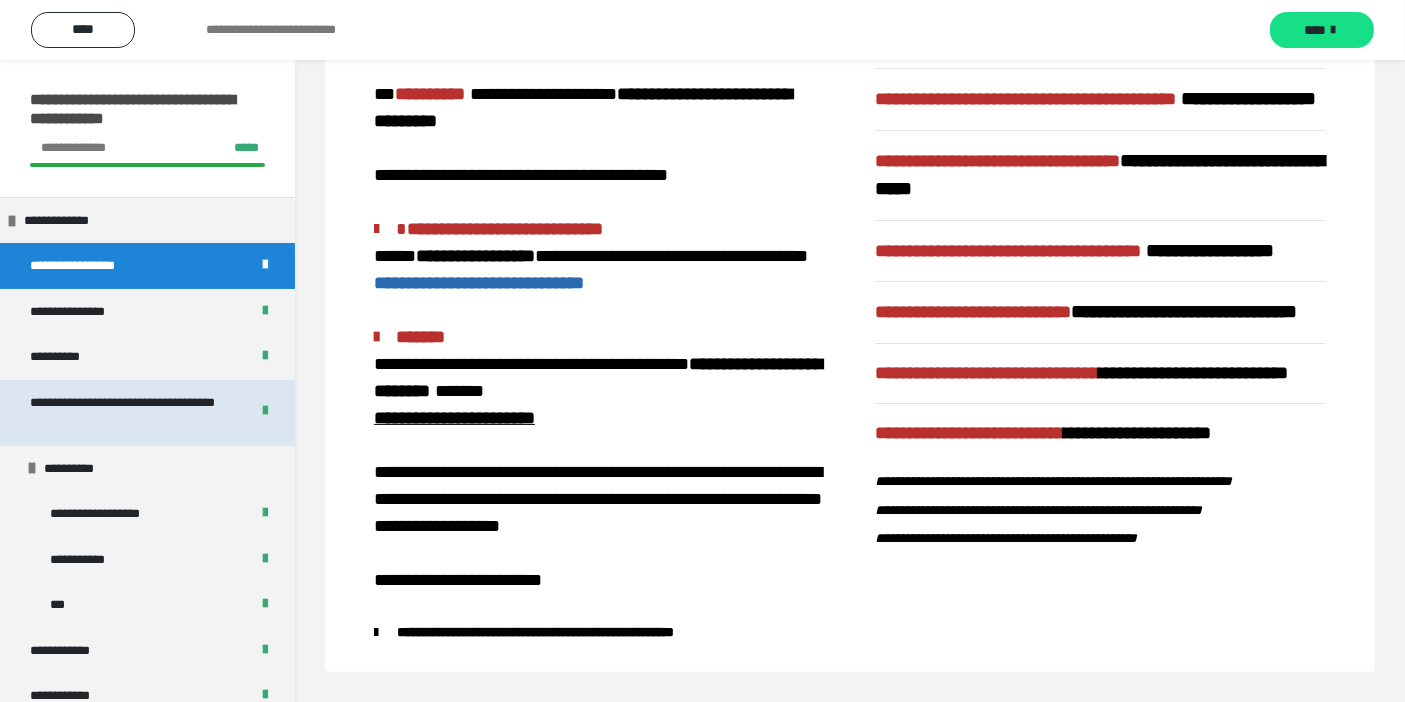 click on "**********" at bounding box center [123, 412] 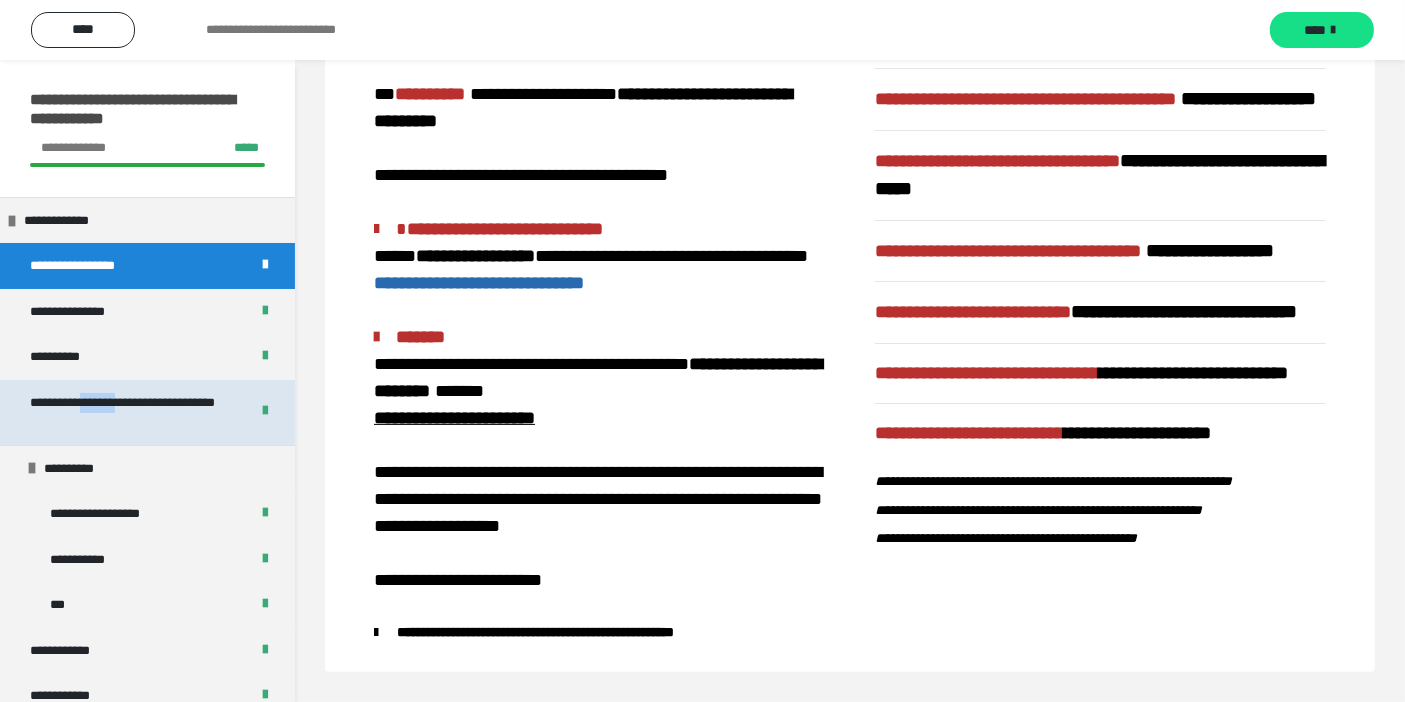 click on "**********" at bounding box center [123, 412] 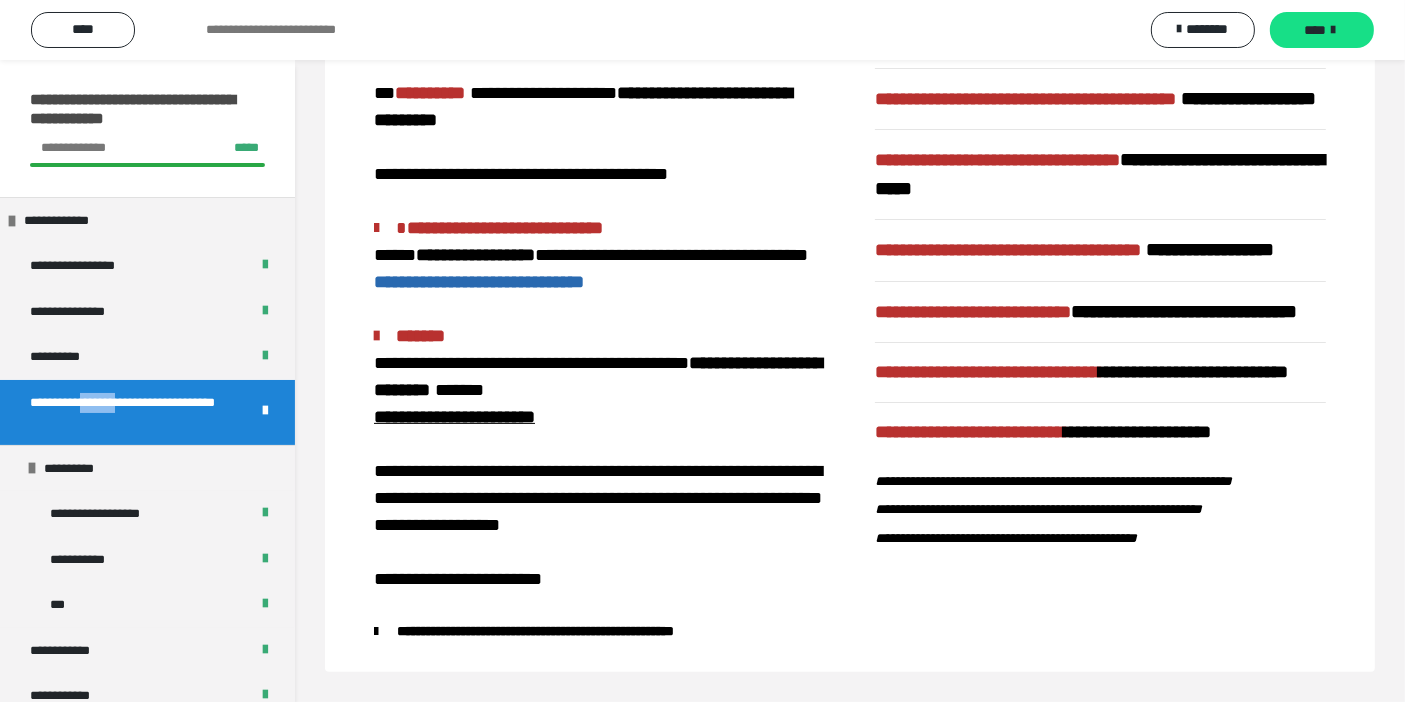 scroll, scrollTop: 143, scrollLeft: 0, axis: vertical 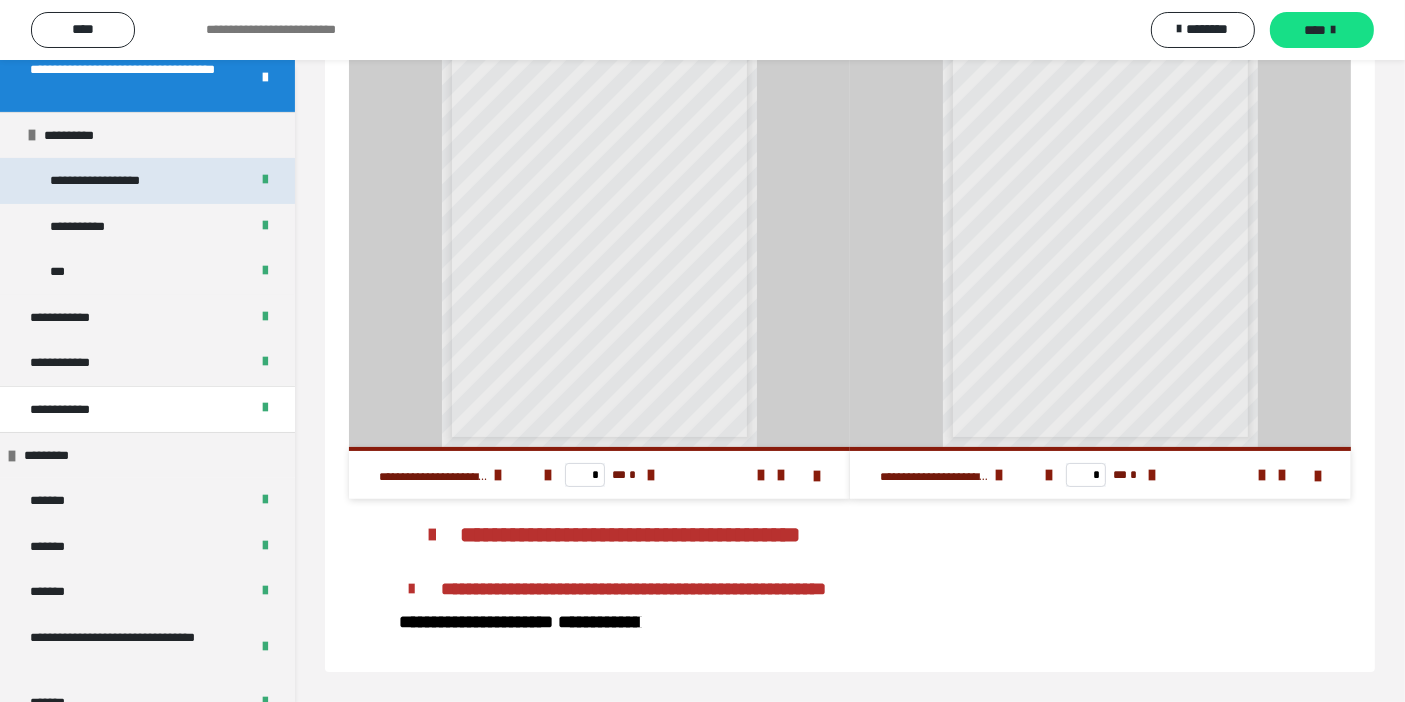 click on "**********" at bounding box center [117, 180] 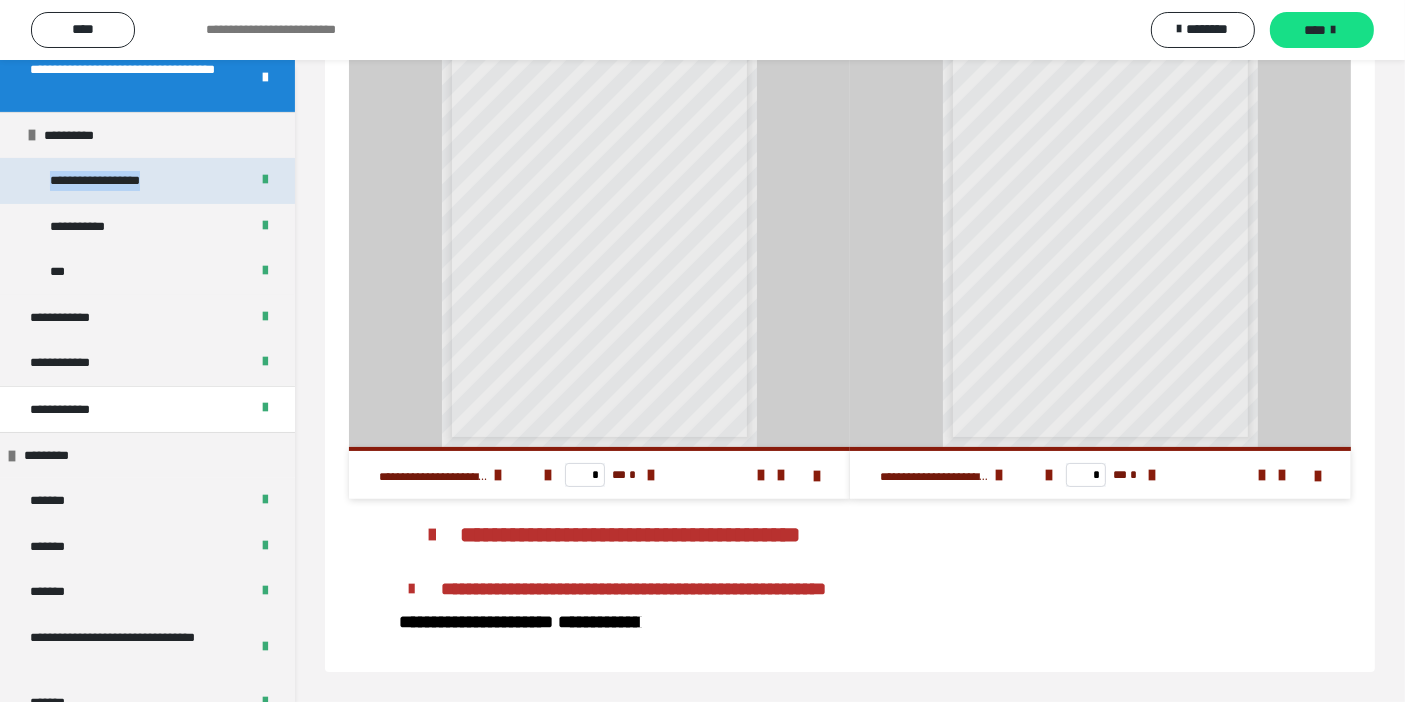 click on "**********" at bounding box center [117, 180] 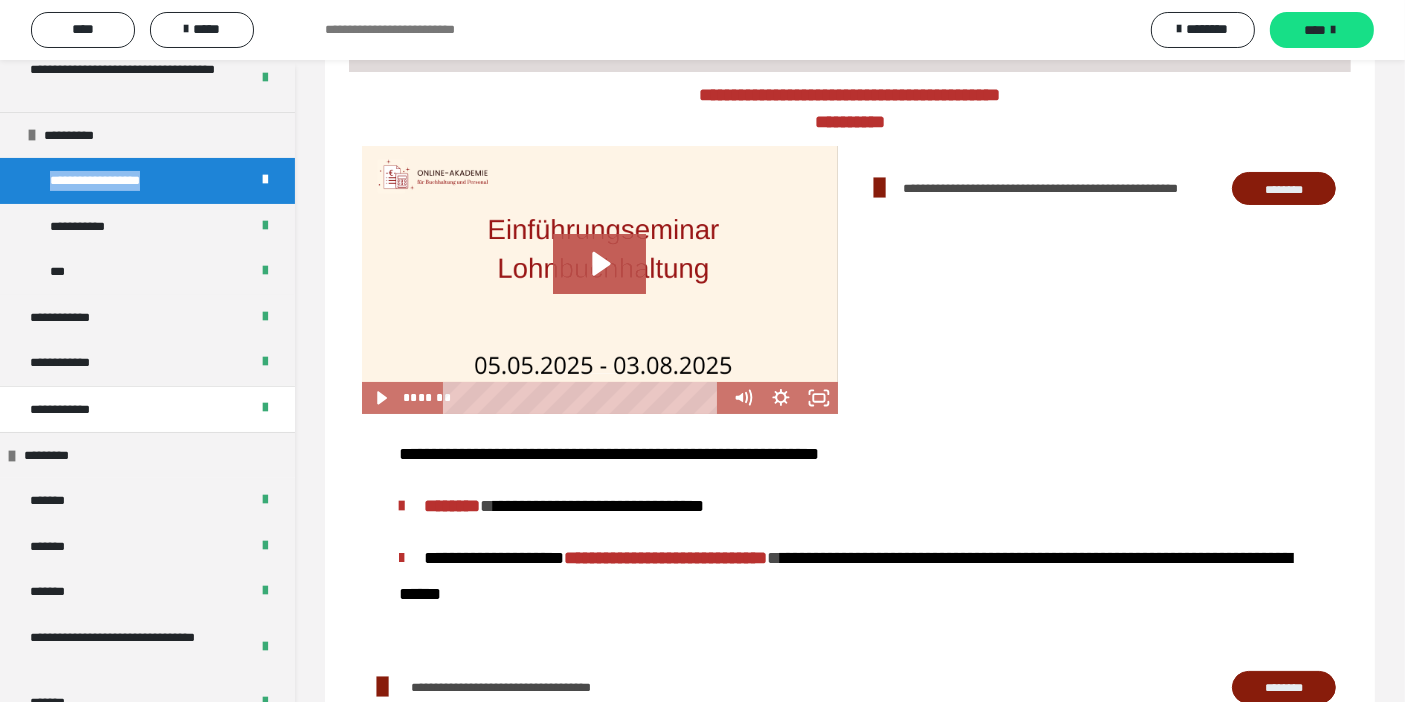 scroll, scrollTop: 169, scrollLeft: 0, axis: vertical 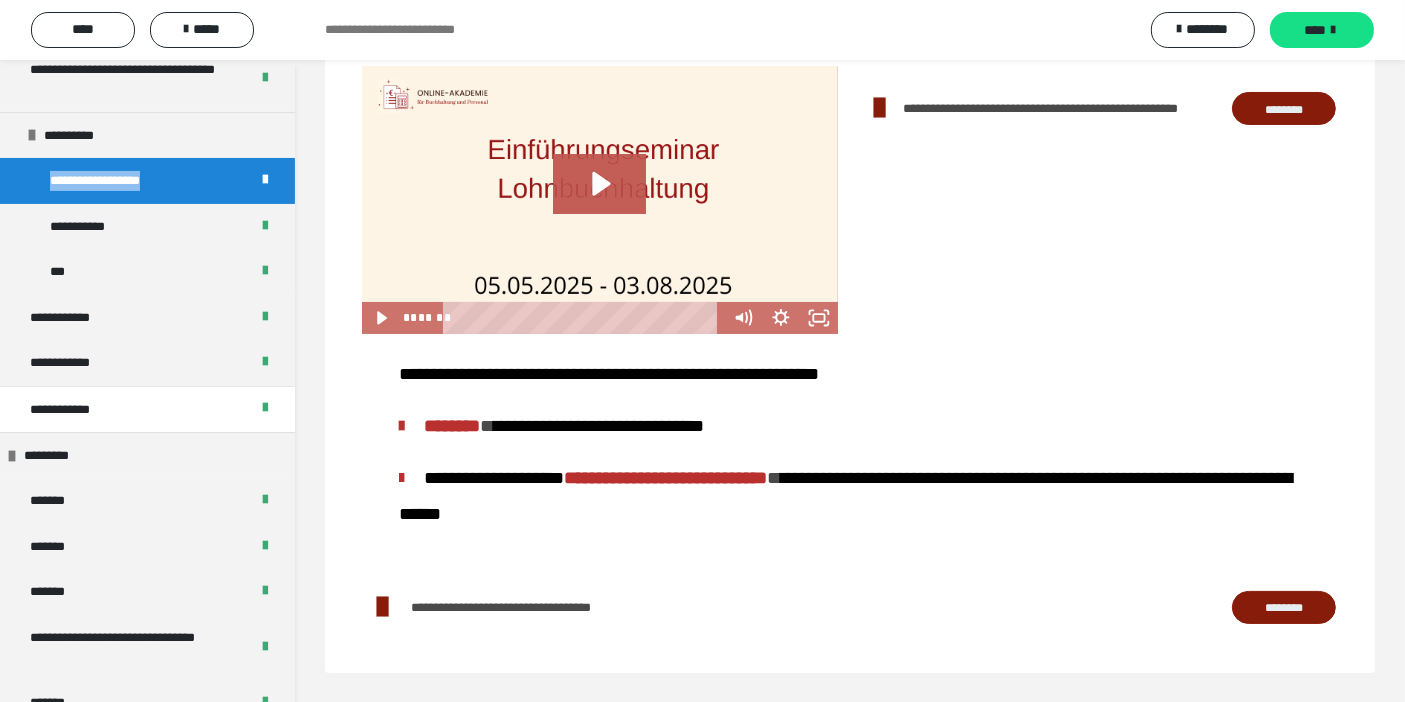 click on "********" at bounding box center (1284, 607) 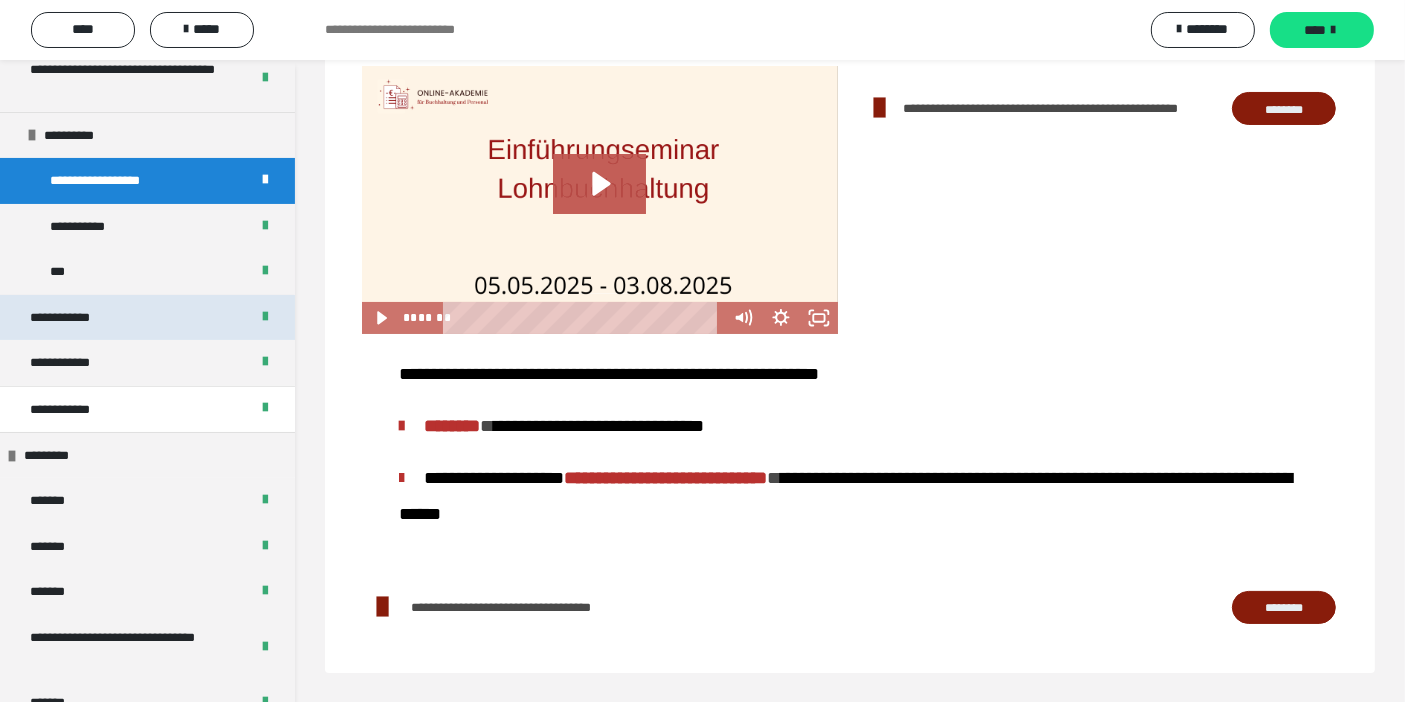 click on "**********" at bounding box center (69, 317) 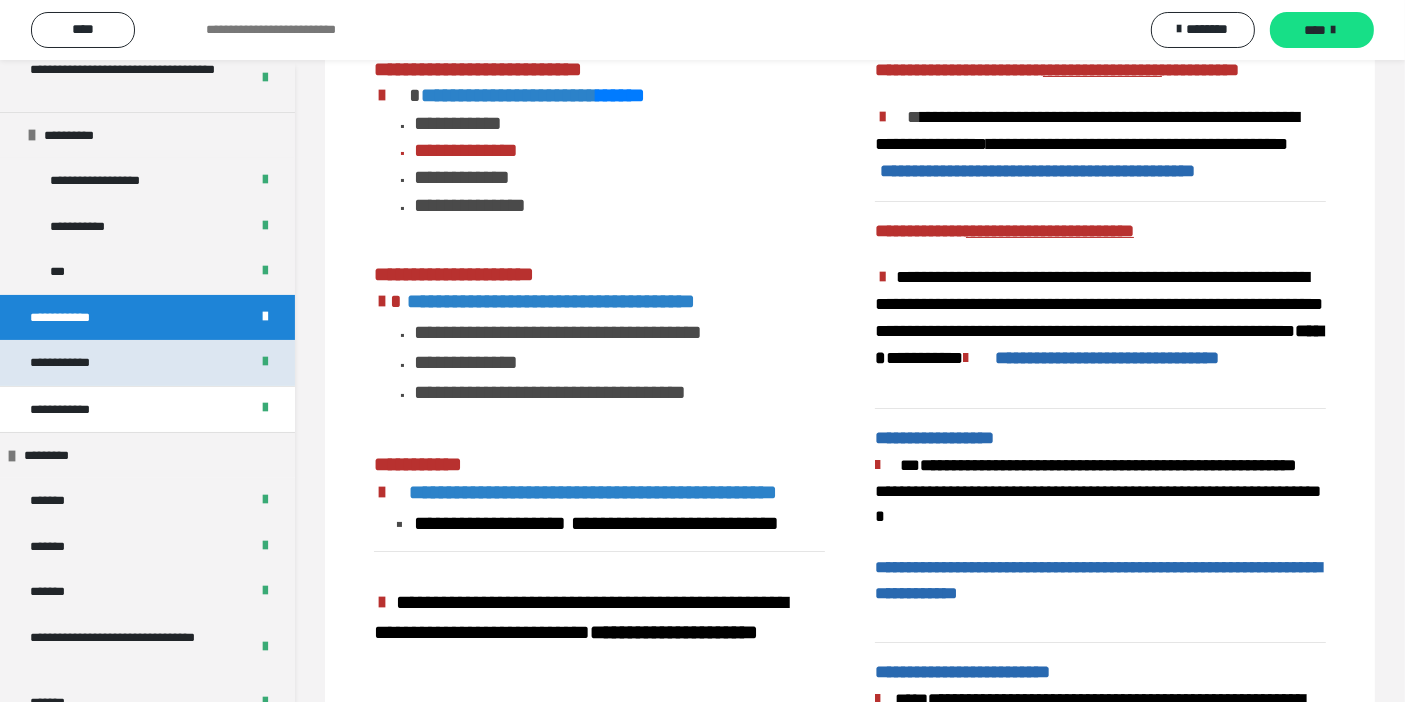 click on "**********" at bounding box center (73, 362) 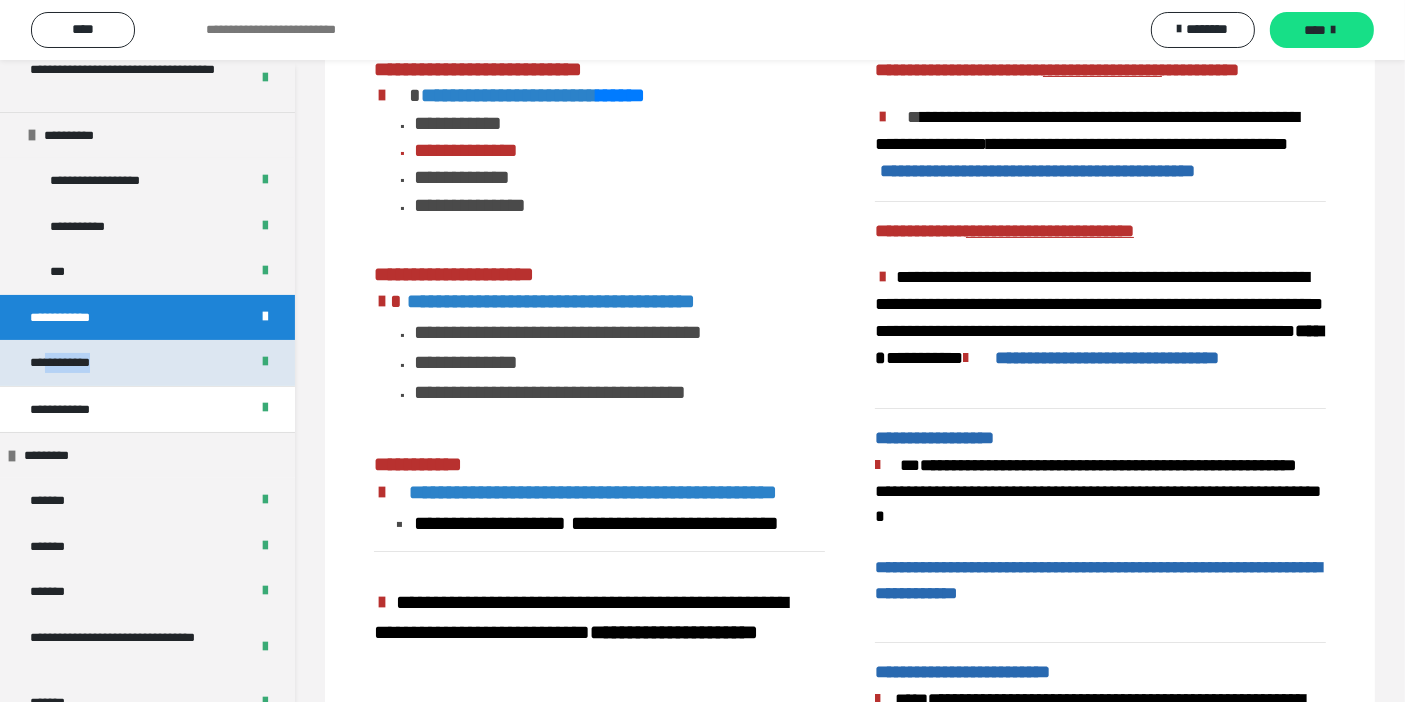 click on "**********" at bounding box center [73, 362] 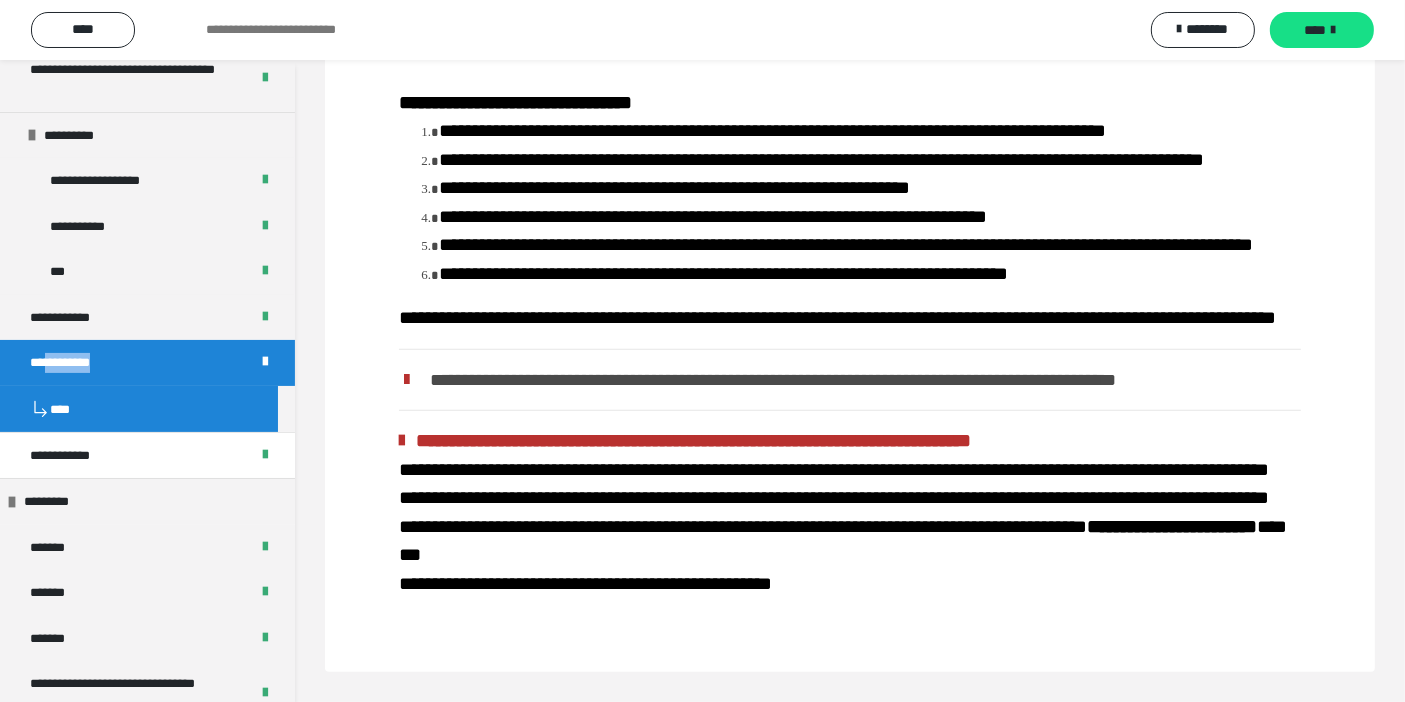 scroll, scrollTop: 1017, scrollLeft: 0, axis: vertical 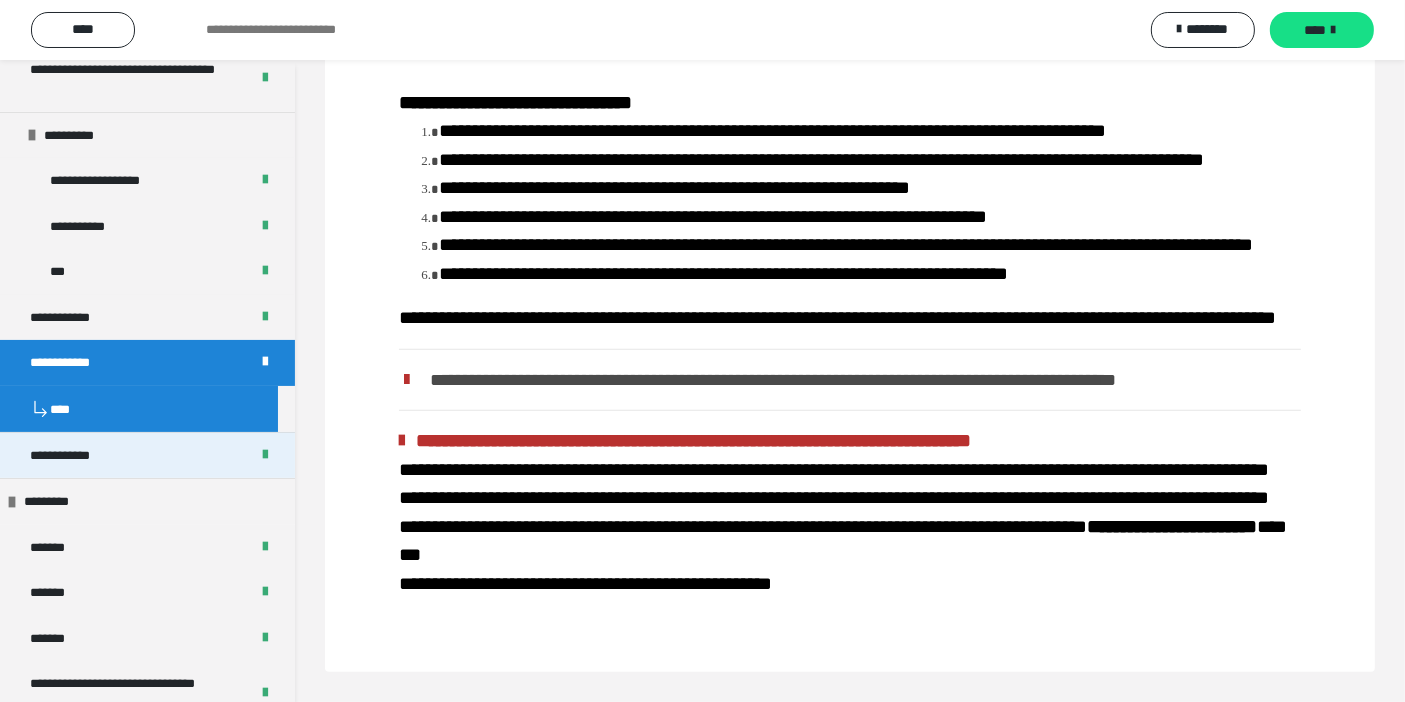 click on "**********" at bounding box center (86, 455) 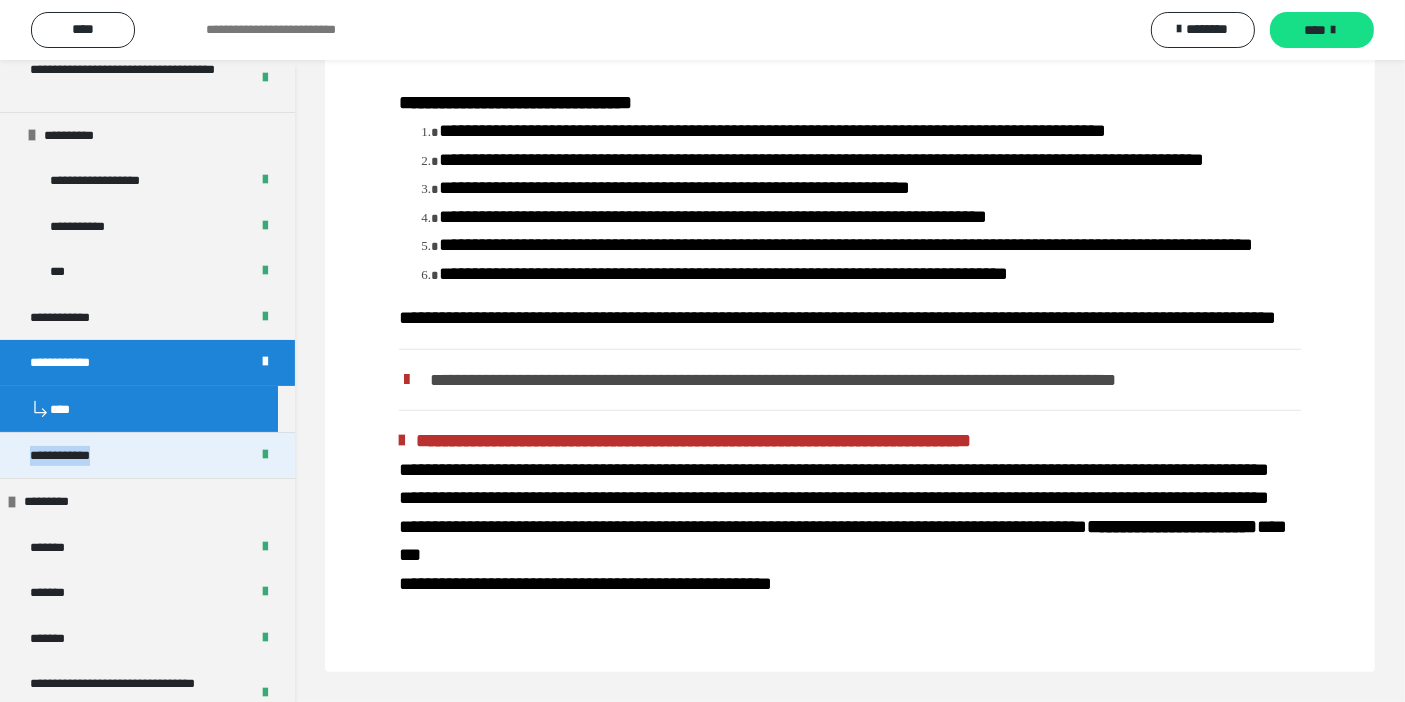 click on "**********" at bounding box center [86, 455] 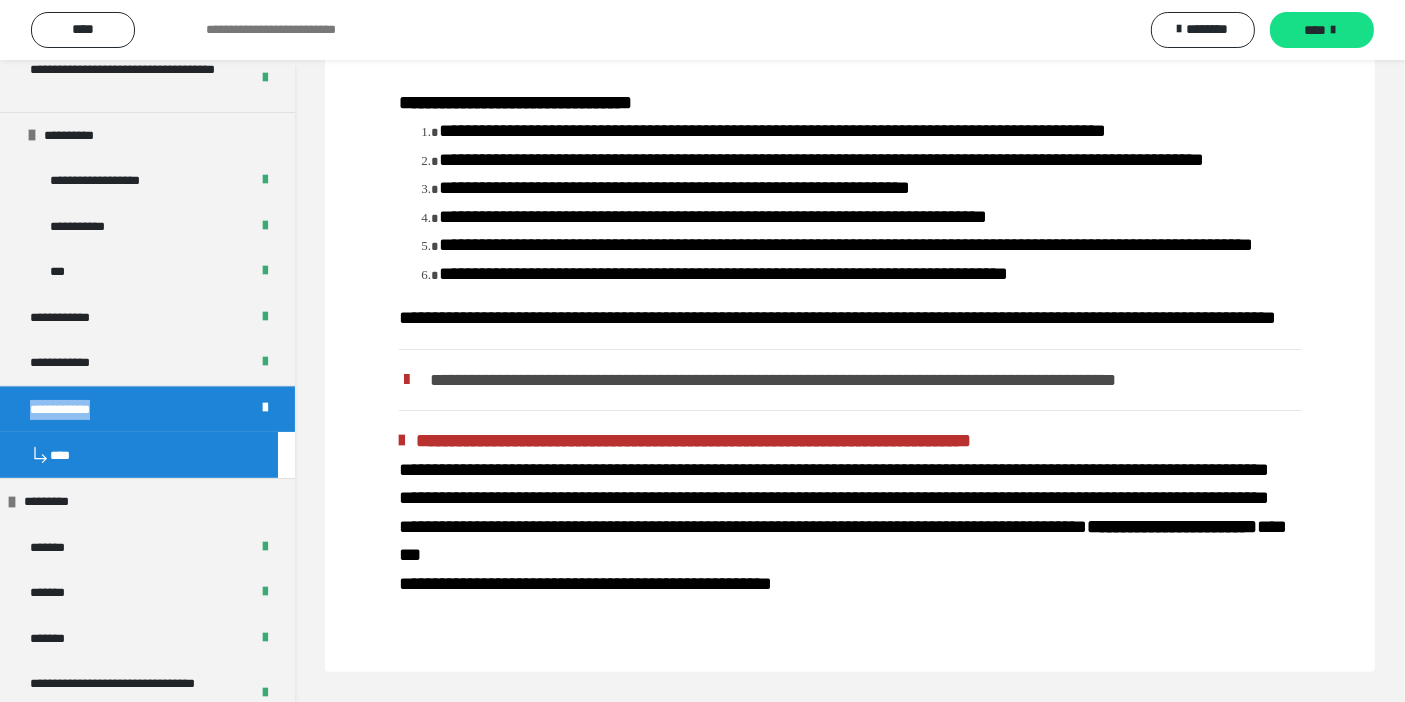 scroll, scrollTop: 285, scrollLeft: 0, axis: vertical 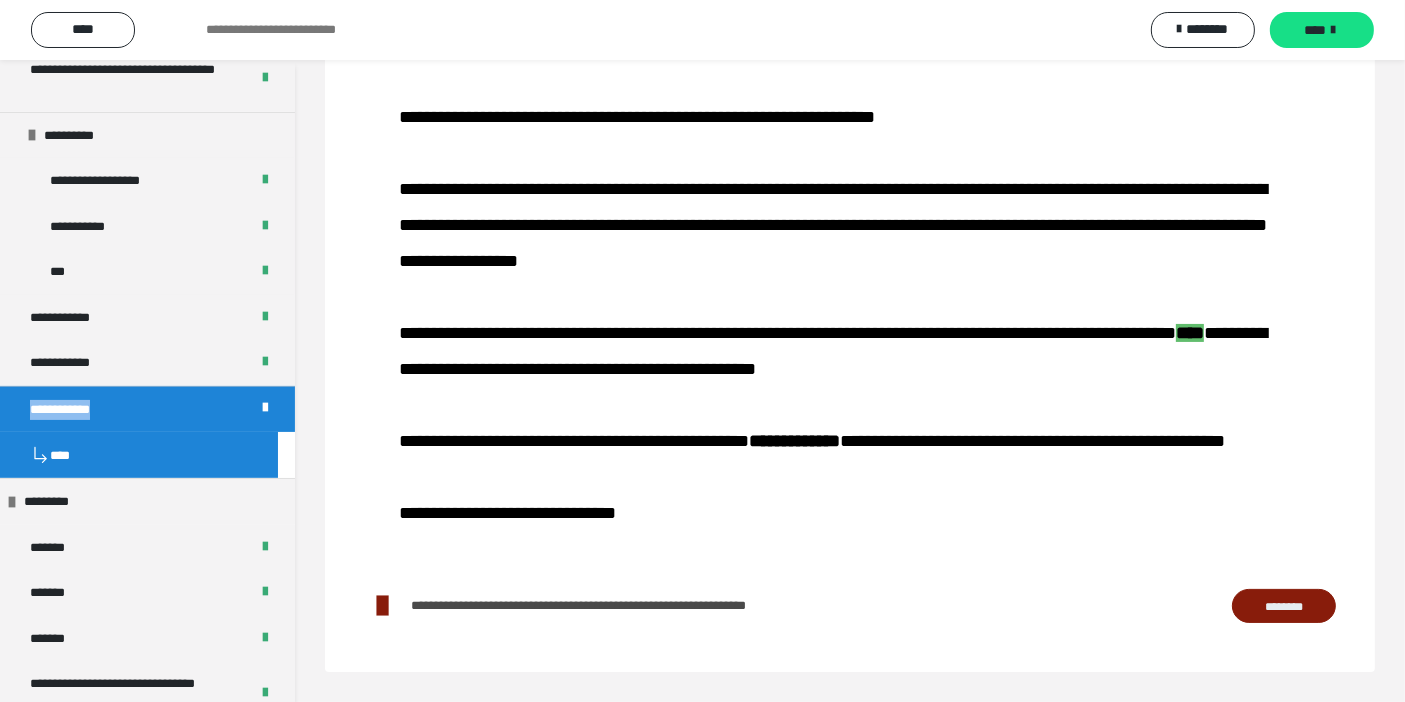 click on "********" at bounding box center (1284, 605) 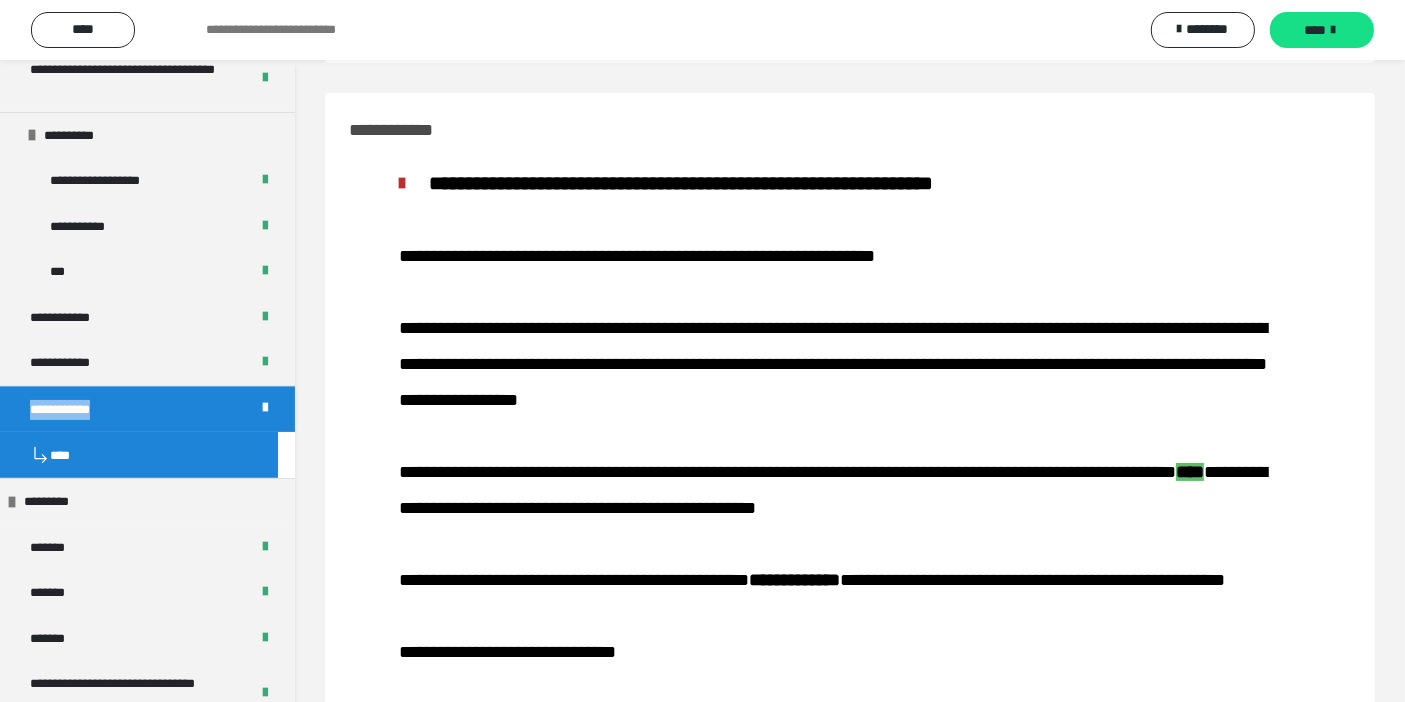 scroll, scrollTop: 0, scrollLeft: 0, axis: both 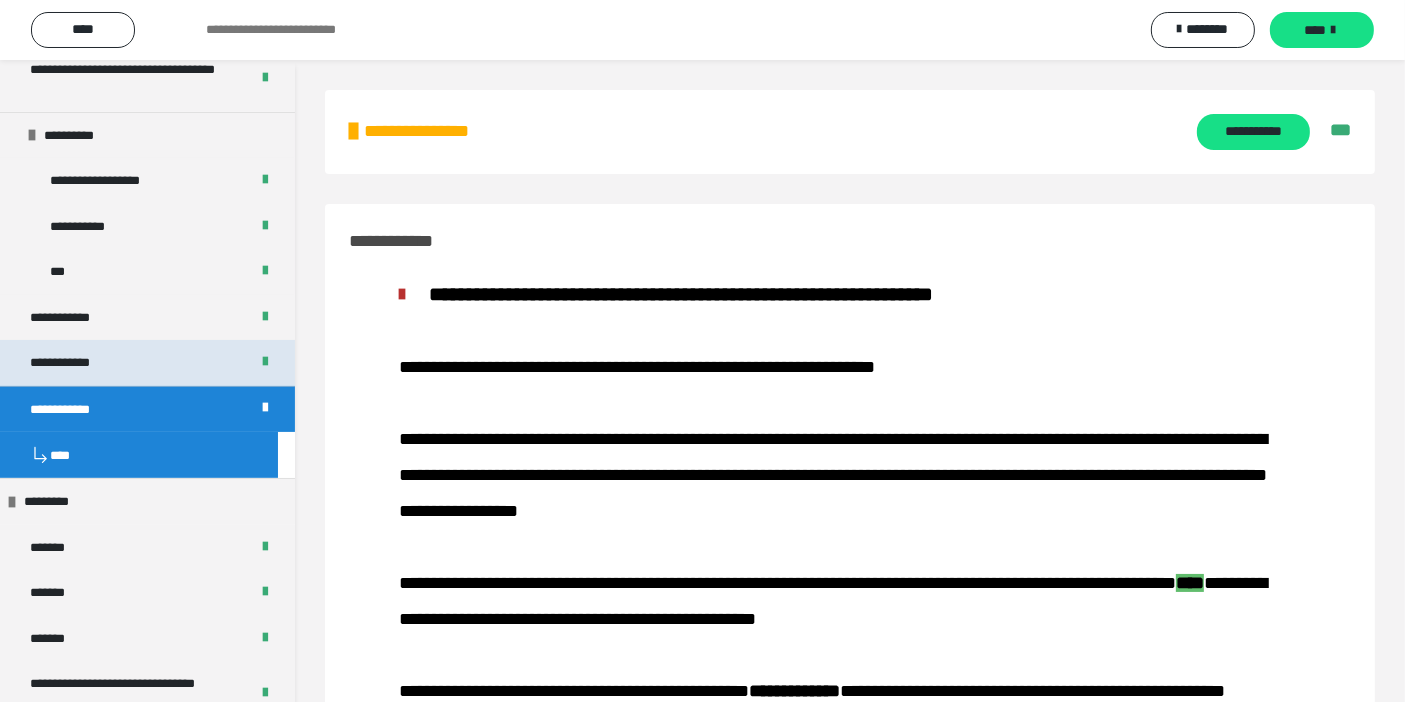 click on "**********" at bounding box center (73, 362) 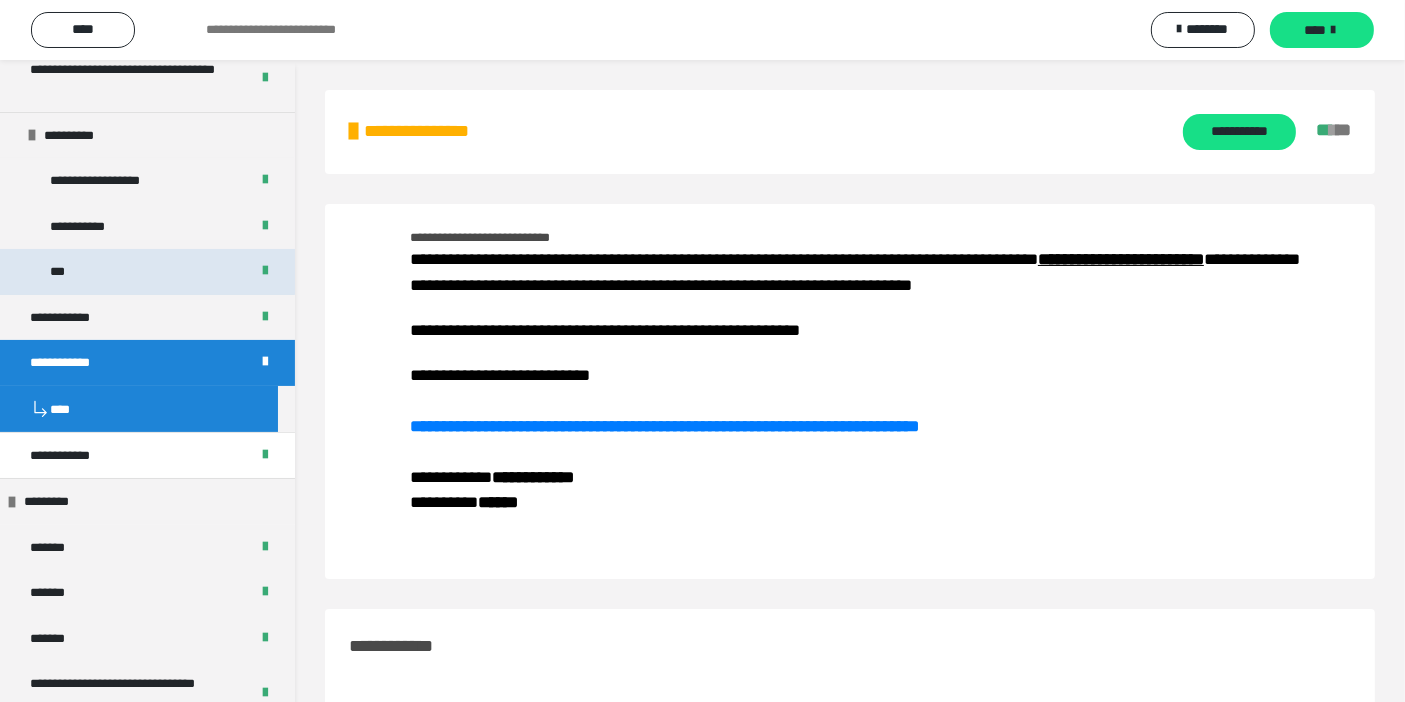 click on "***" at bounding box center [64, 271] 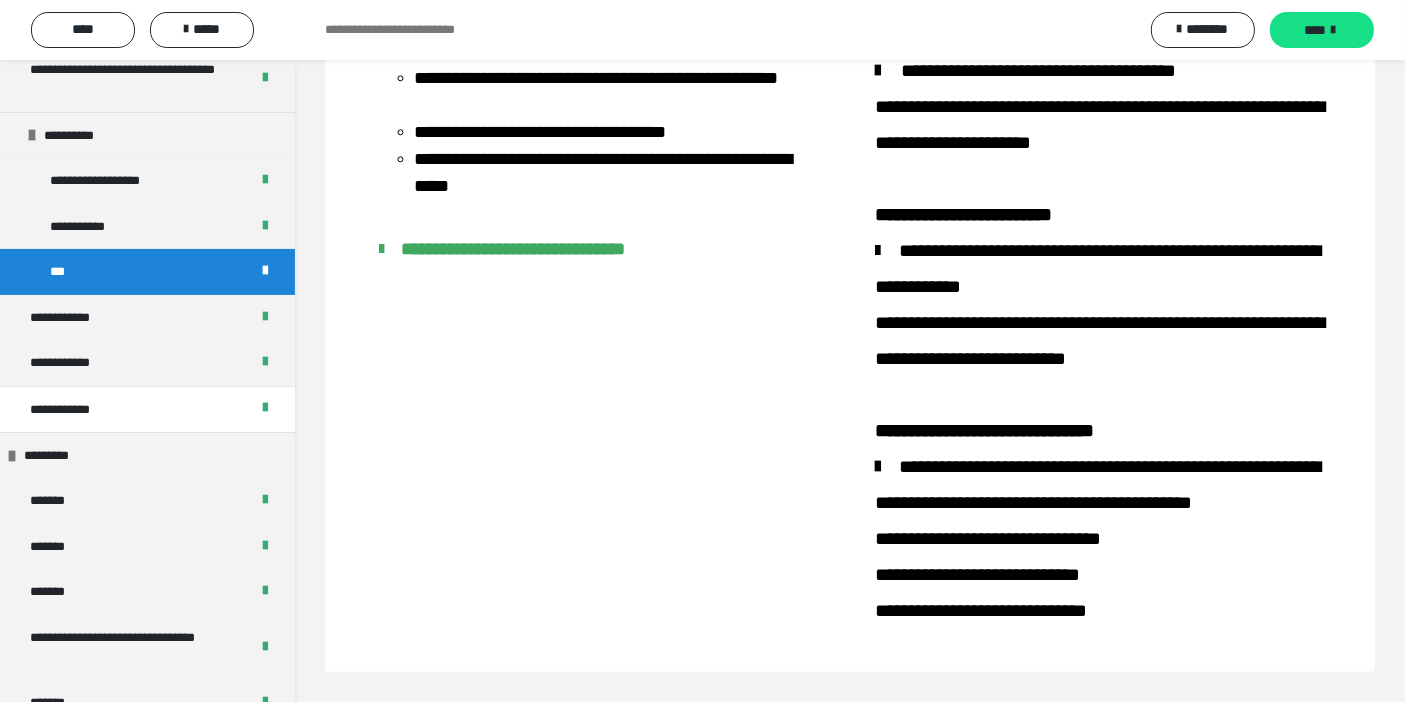 scroll, scrollTop: 1684, scrollLeft: 0, axis: vertical 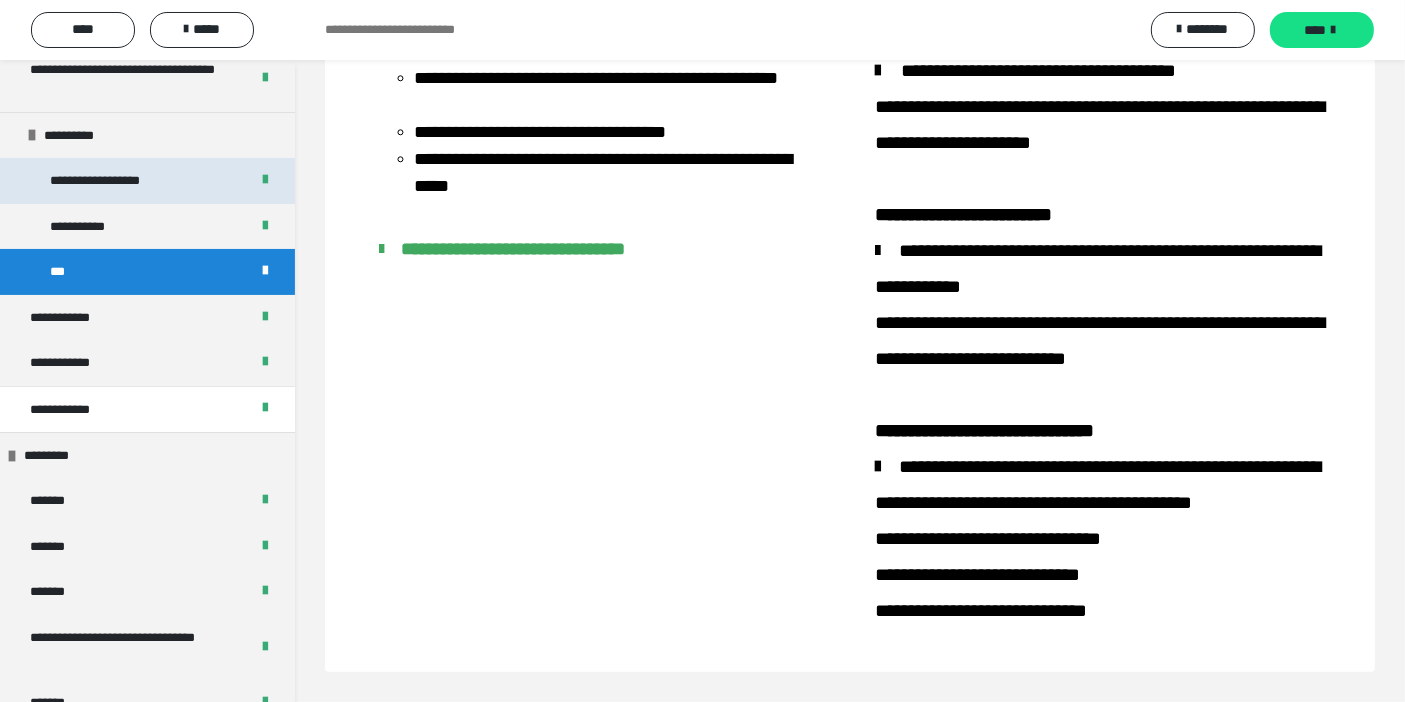 click on "**********" at bounding box center (117, 180) 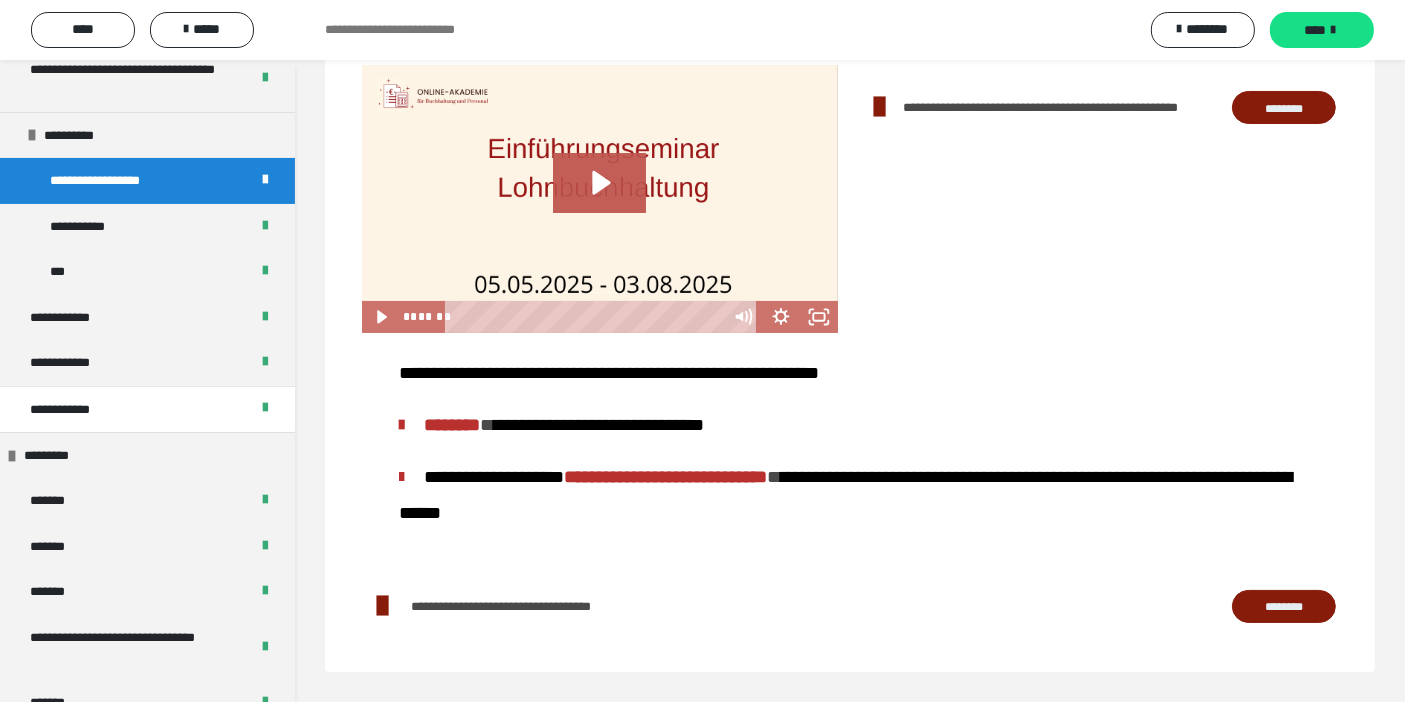 scroll, scrollTop: 60, scrollLeft: 0, axis: vertical 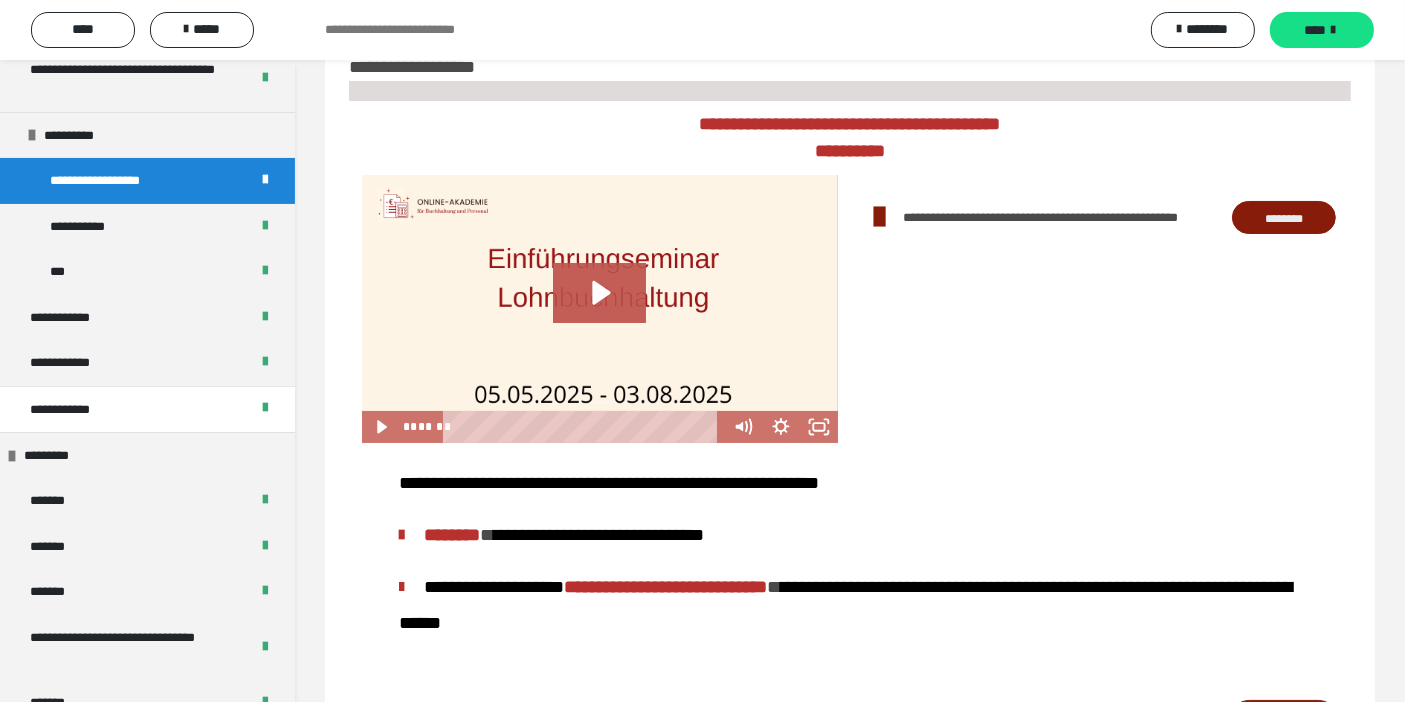 click on "********" at bounding box center (1284, 217) 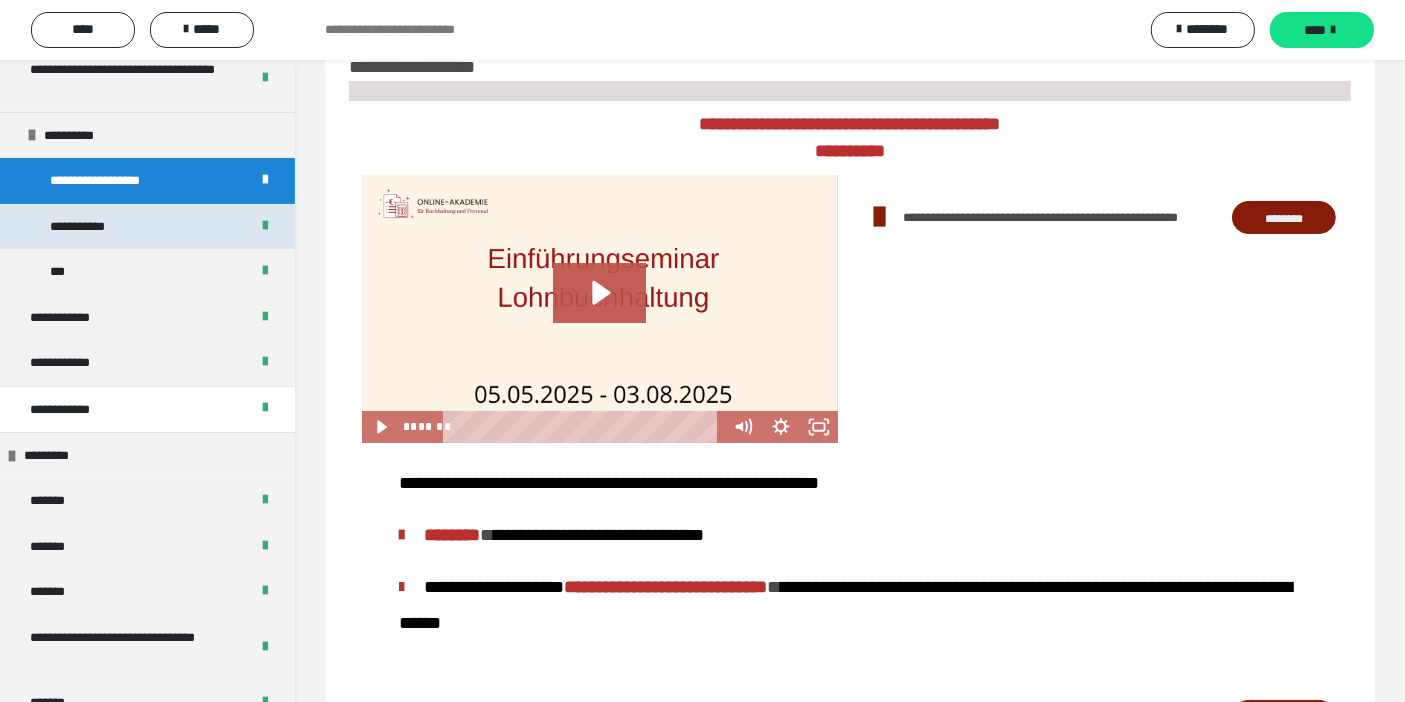 click on "**********" at bounding box center [89, 226] 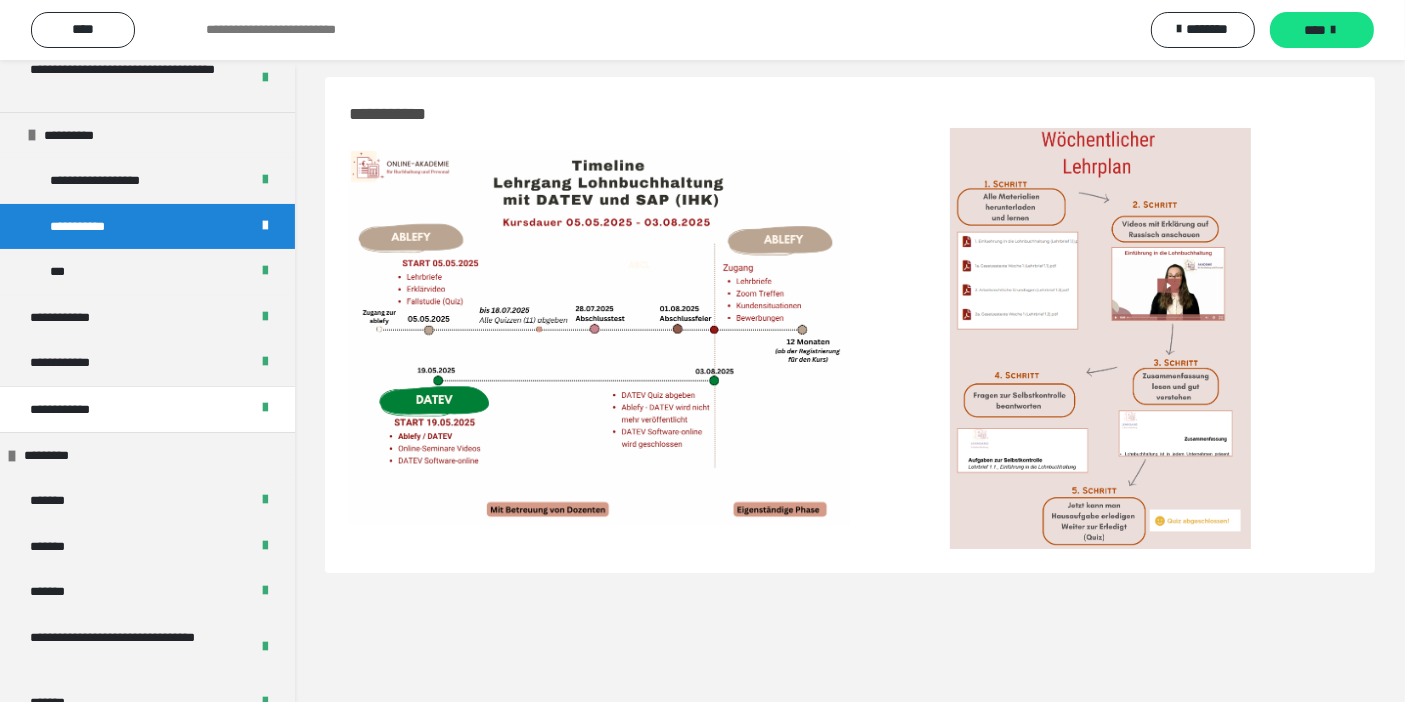 scroll, scrollTop: 0, scrollLeft: 0, axis: both 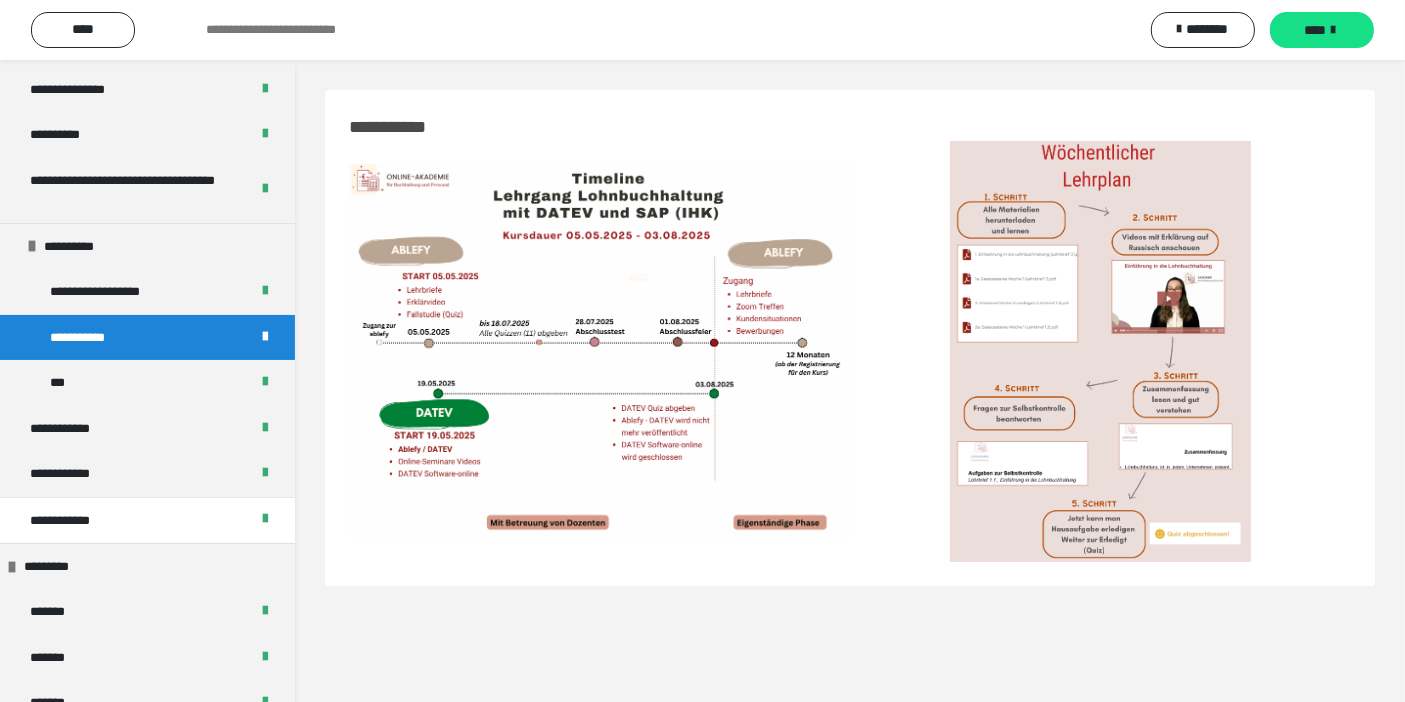 click at bounding box center (1100, 351) 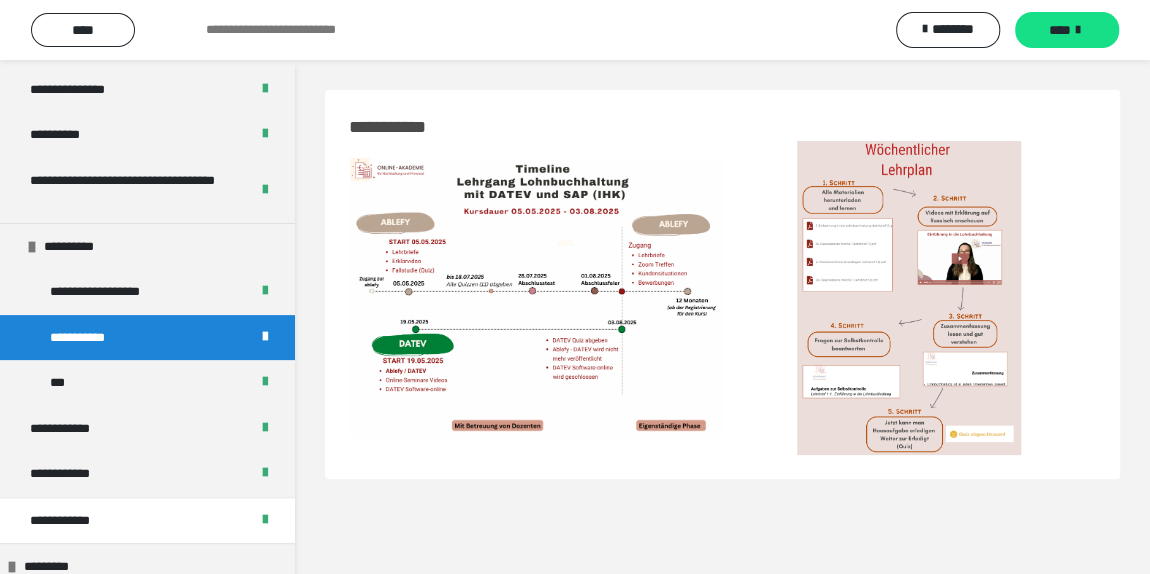 scroll, scrollTop: 221, scrollLeft: 0, axis: vertical 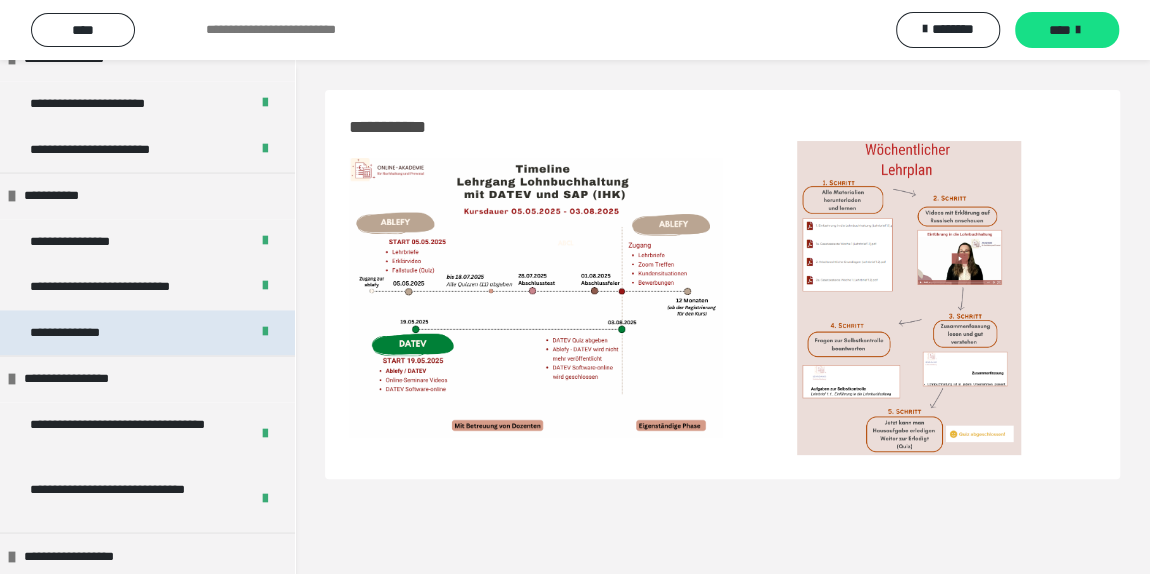 click on "**********" at bounding box center [89, 332] 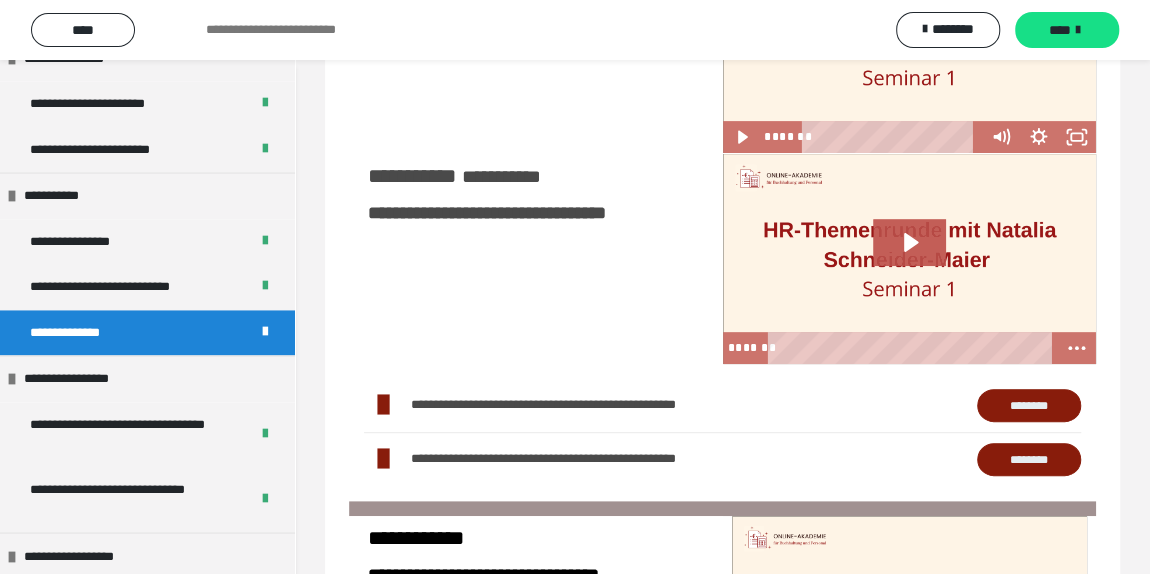 scroll, scrollTop: 636, scrollLeft: 0, axis: vertical 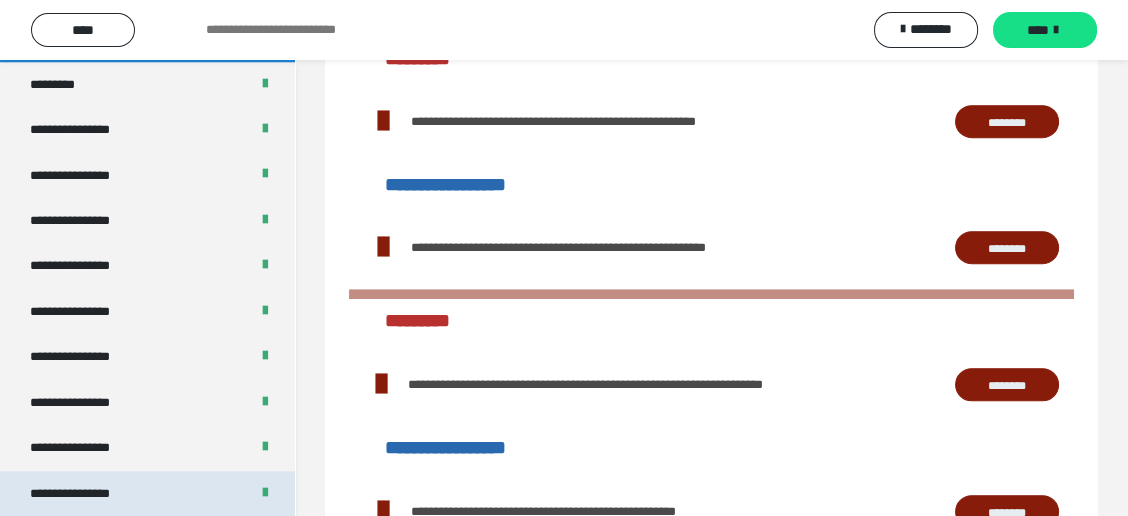 click on "**********" at bounding box center (87, 493) 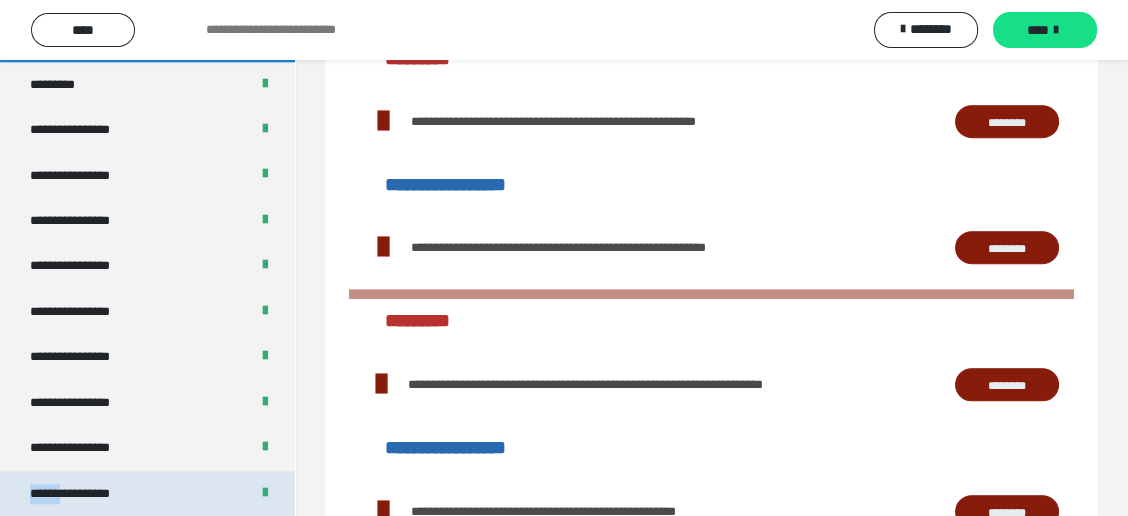 click on "**********" at bounding box center (87, 493) 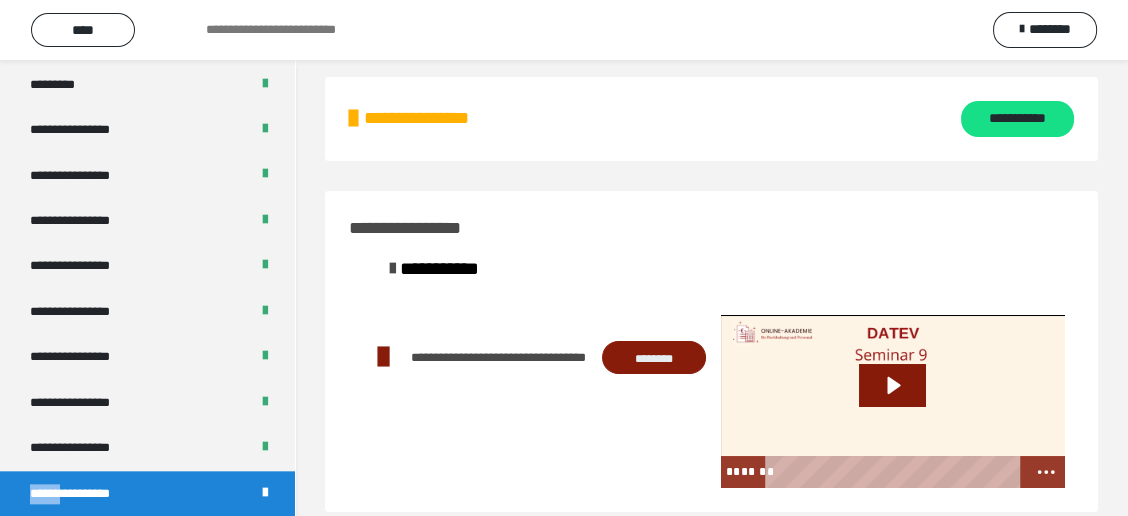 scroll, scrollTop: 0, scrollLeft: 0, axis: both 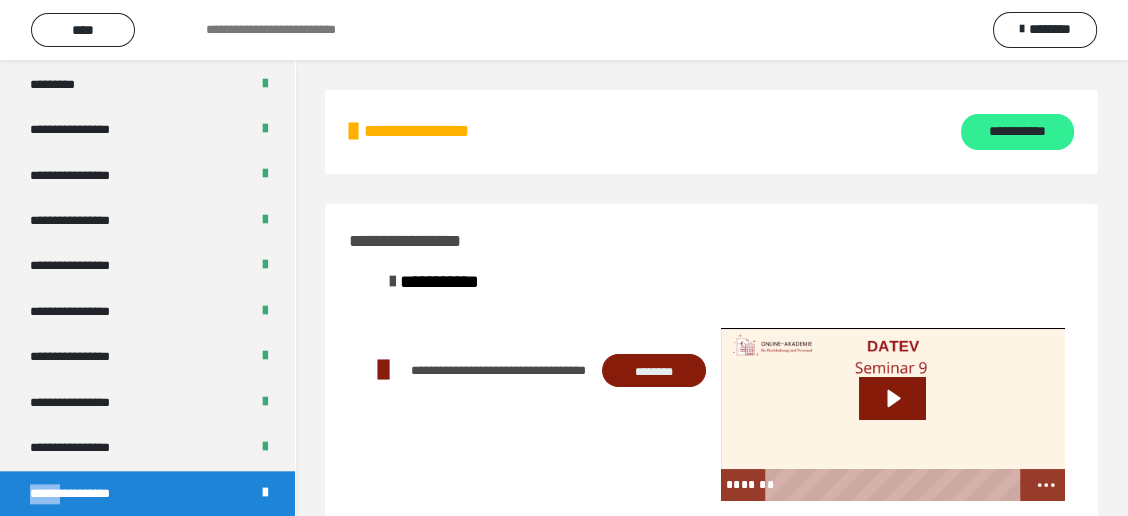 click on "**********" at bounding box center [1017, 132] 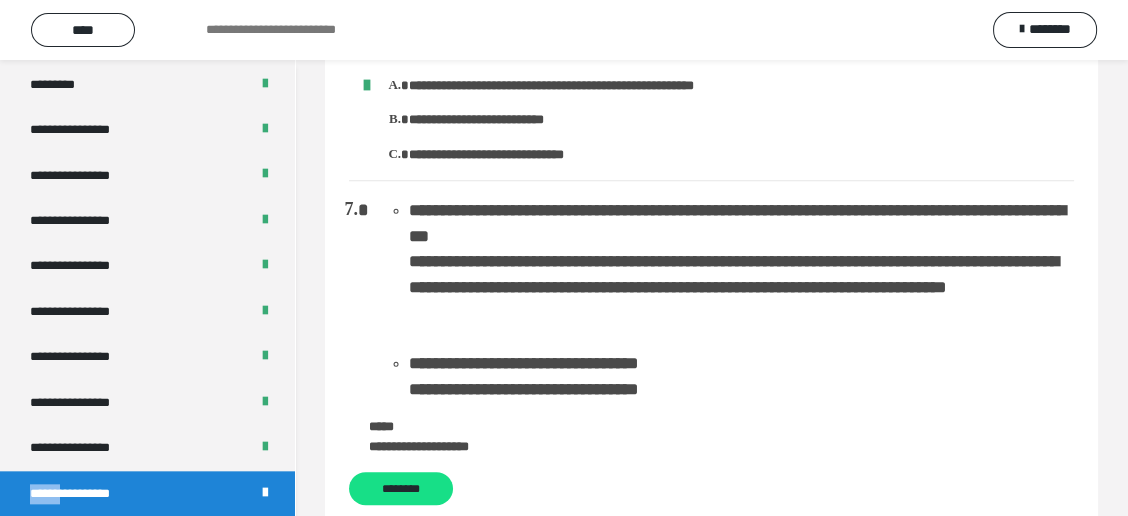 scroll, scrollTop: 1090, scrollLeft: 0, axis: vertical 